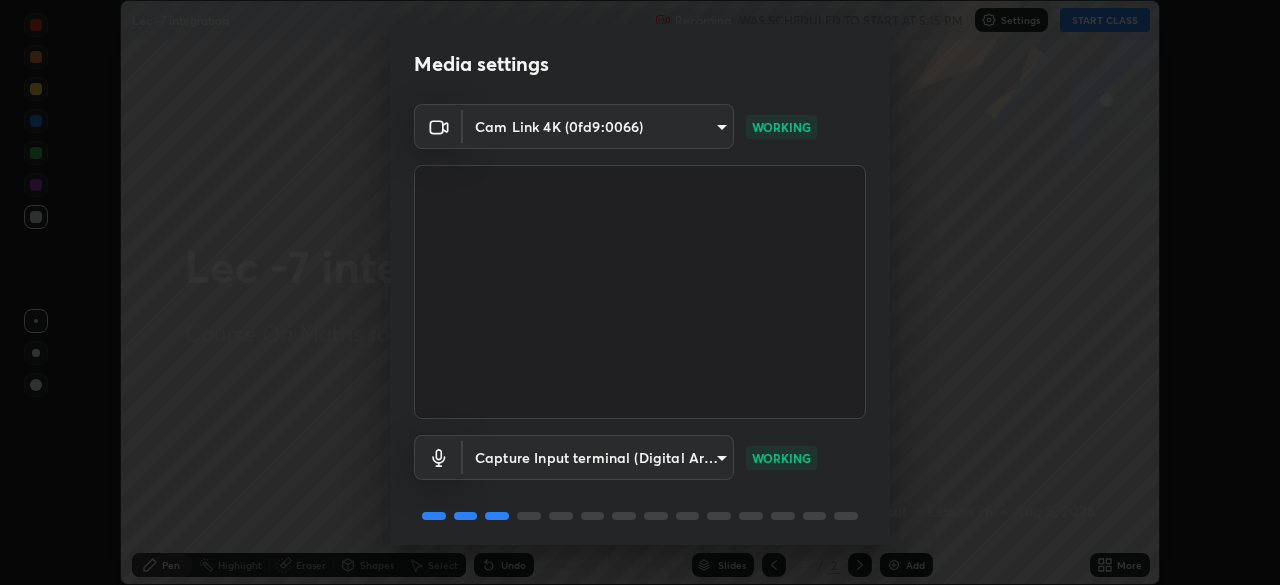 scroll, scrollTop: 0, scrollLeft: 0, axis: both 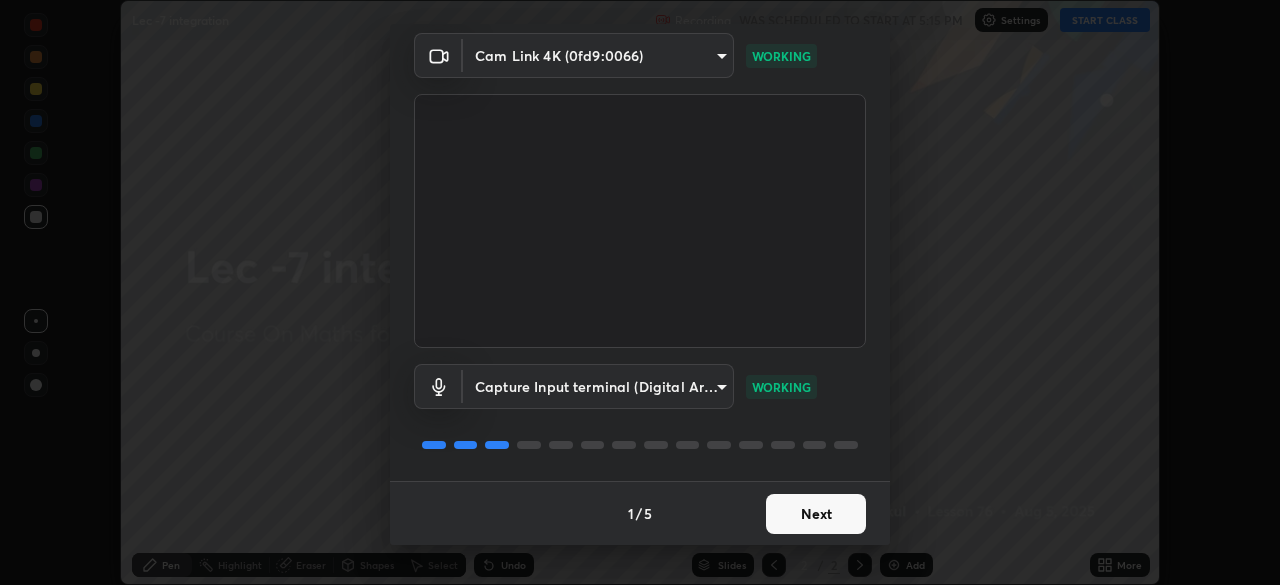 click on "Next" at bounding box center (816, 514) 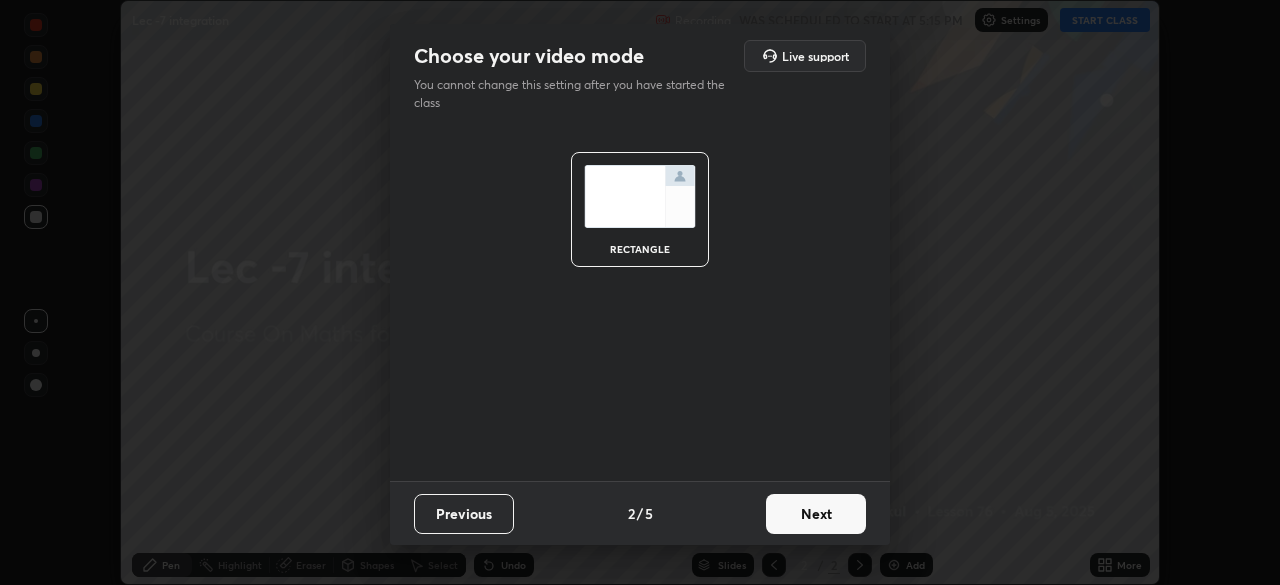 scroll, scrollTop: 0, scrollLeft: 0, axis: both 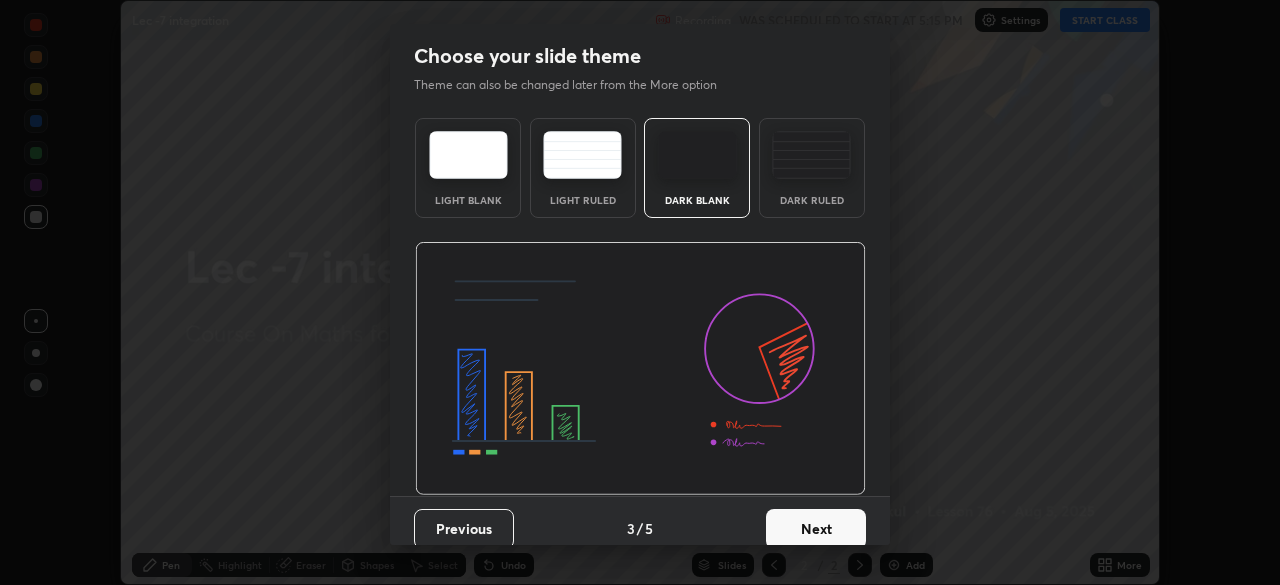 click on "Next" at bounding box center [816, 529] 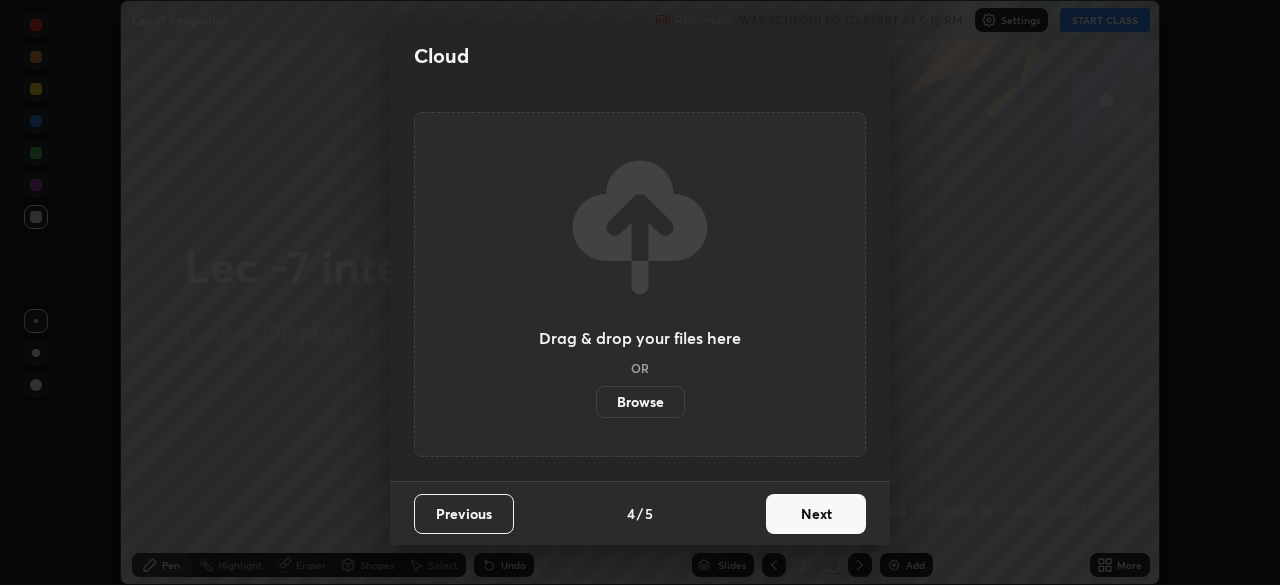 click on "Next" at bounding box center (816, 514) 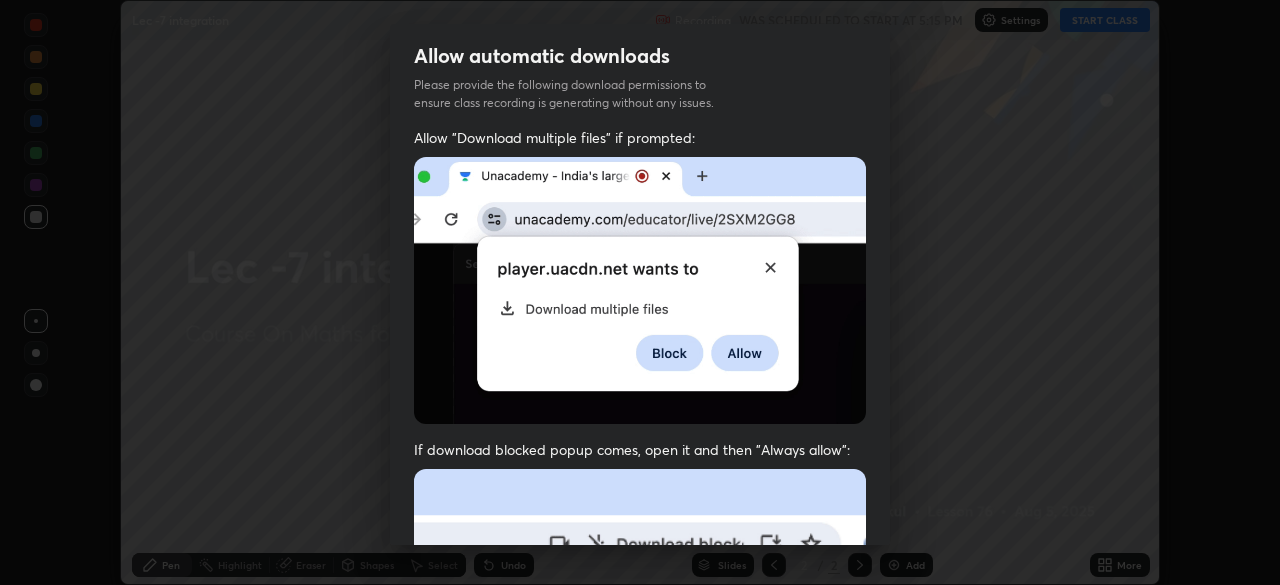 click at bounding box center (640, 687) 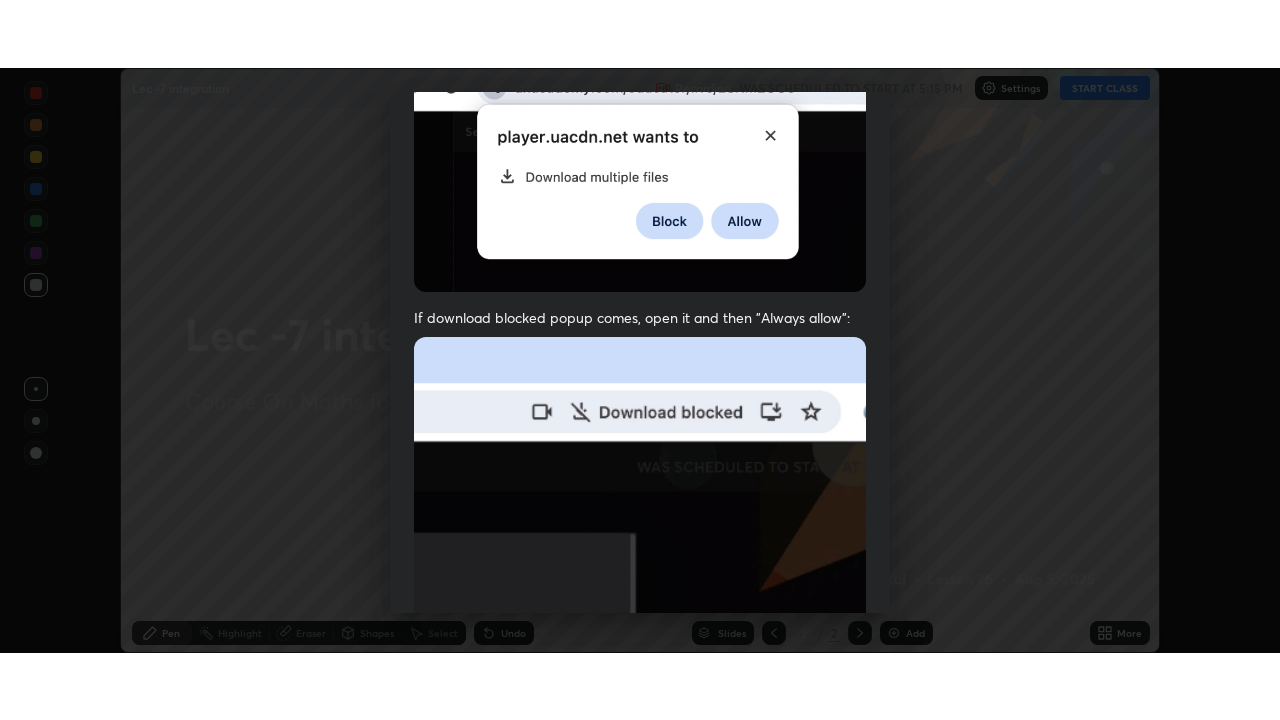 scroll, scrollTop: 479, scrollLeft: 0, axis: vertical 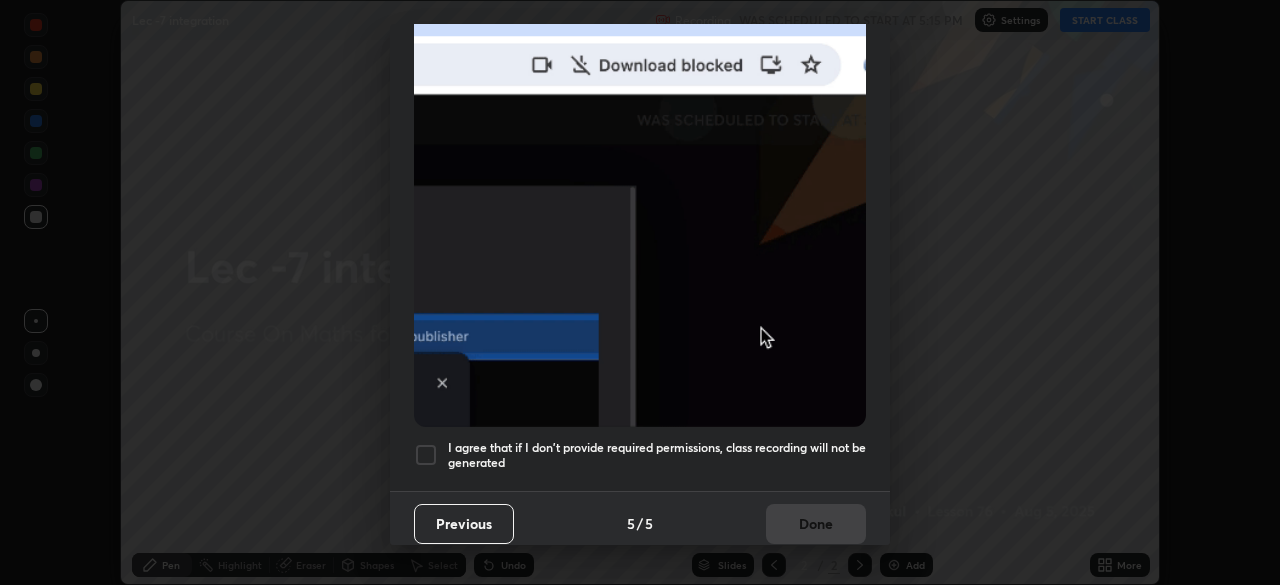 click on "I agree that if I don't provide required permissions, class recording will not be generated" at bounding box center (657, 455) 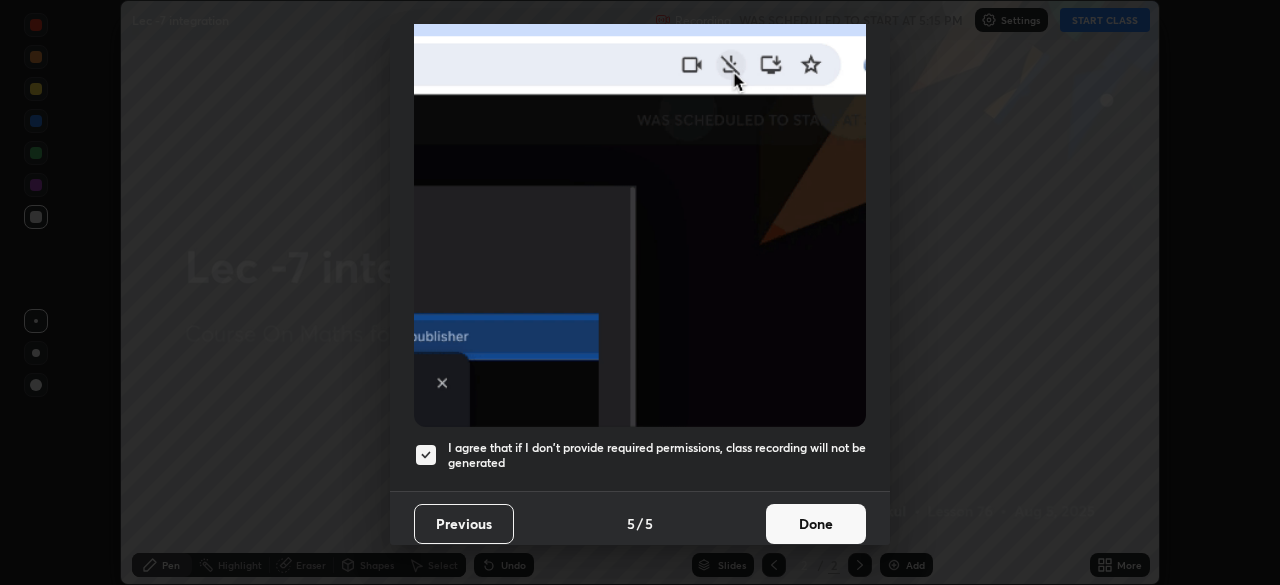 click on "Done" at bounding box center [816, 524] 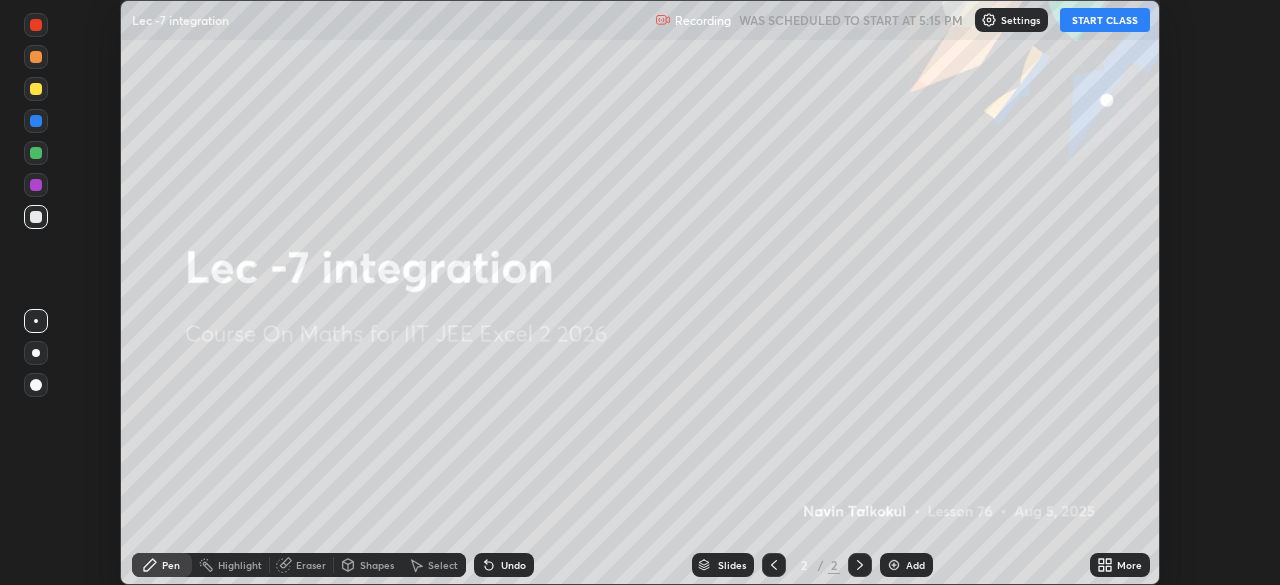click on "START CLASS" at bounding box center [1105, 20] 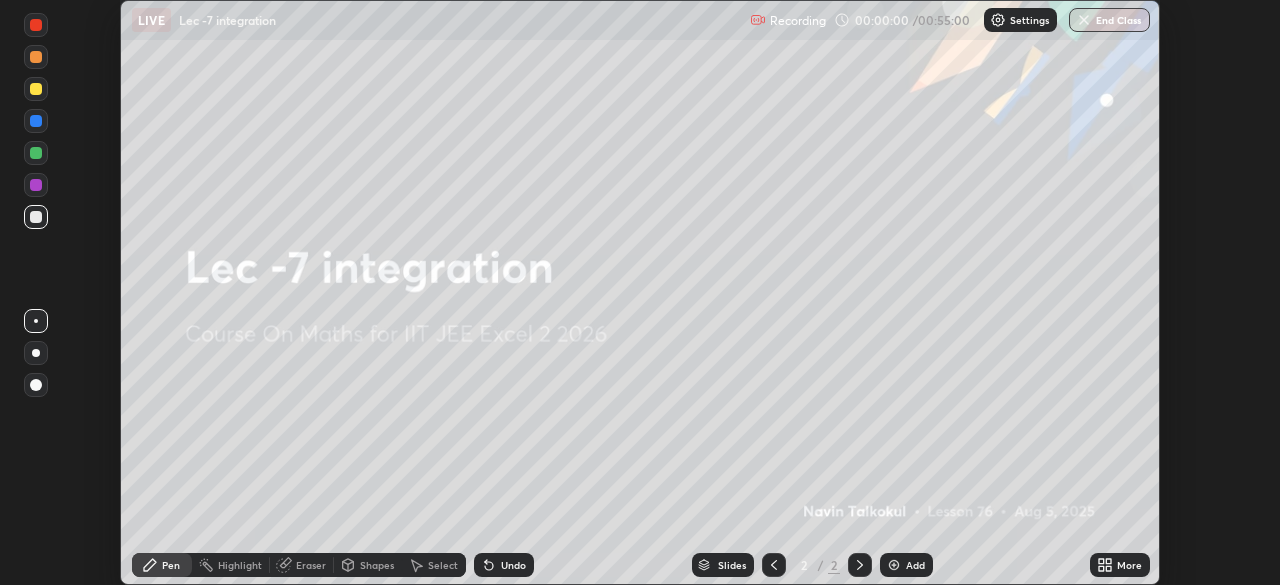 click on "Add" at bounding box center [906, 565] 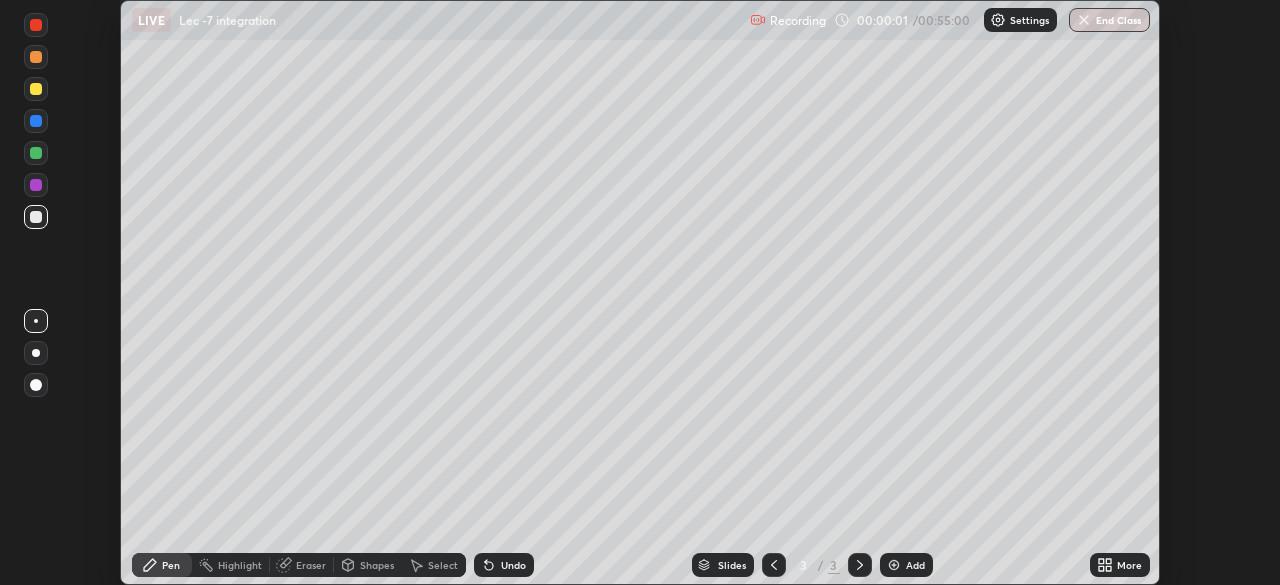click on "More" at bounding box center [1120, 565] 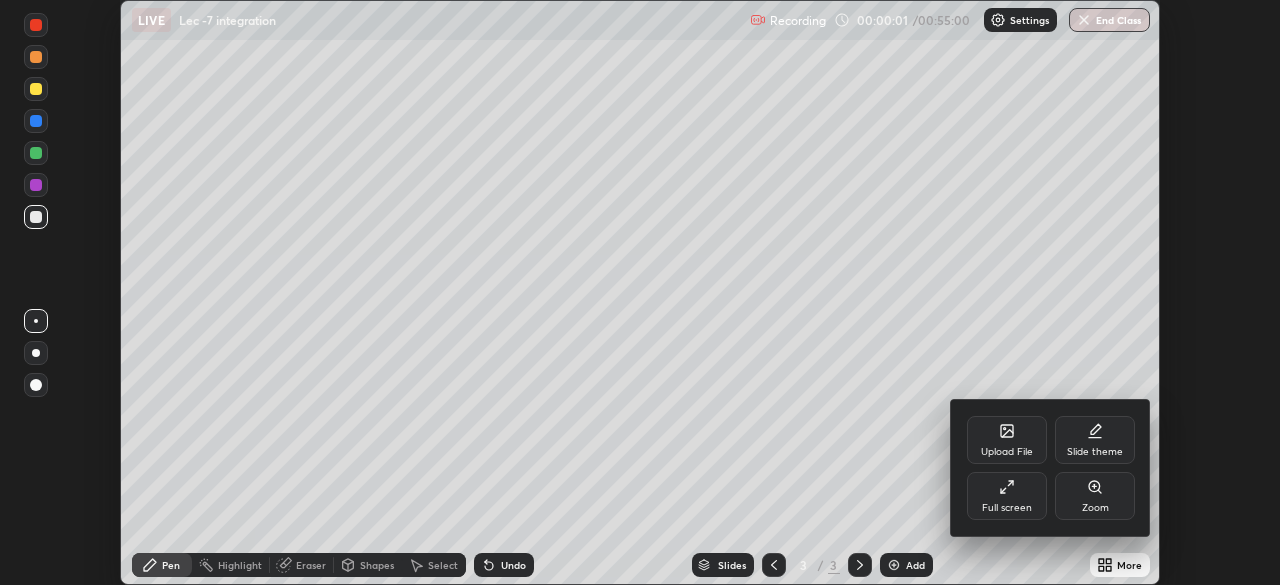 click on "Full screen" at bounding box center [1007, 496] 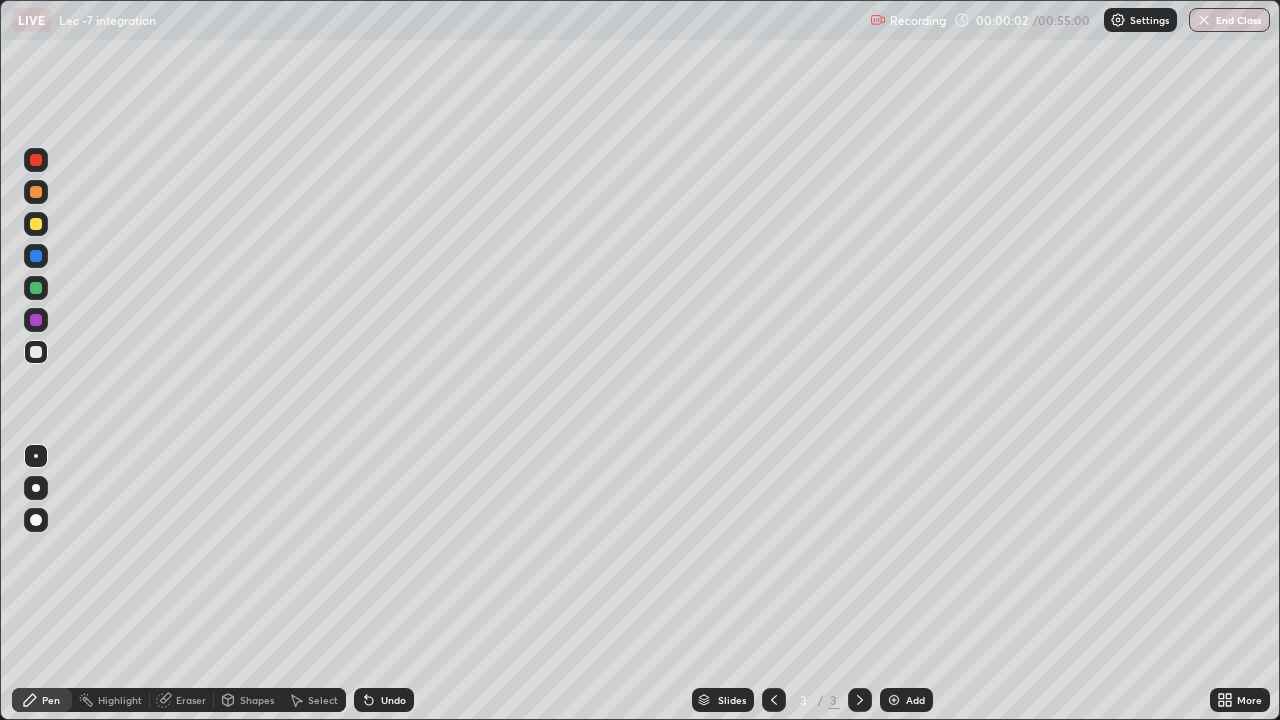 scroll, scrollTop: 99280, scrollLeft: 98720, axis: both 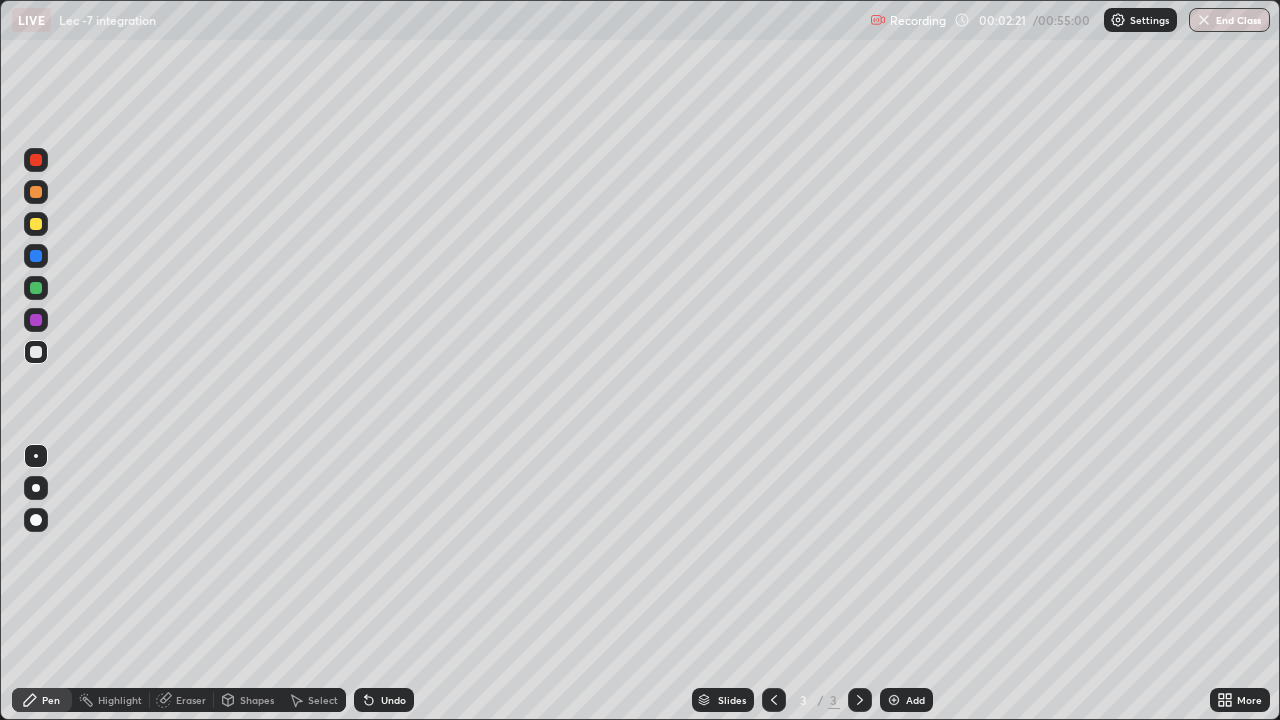 click on "Undo" at bounding box center (393, 700) 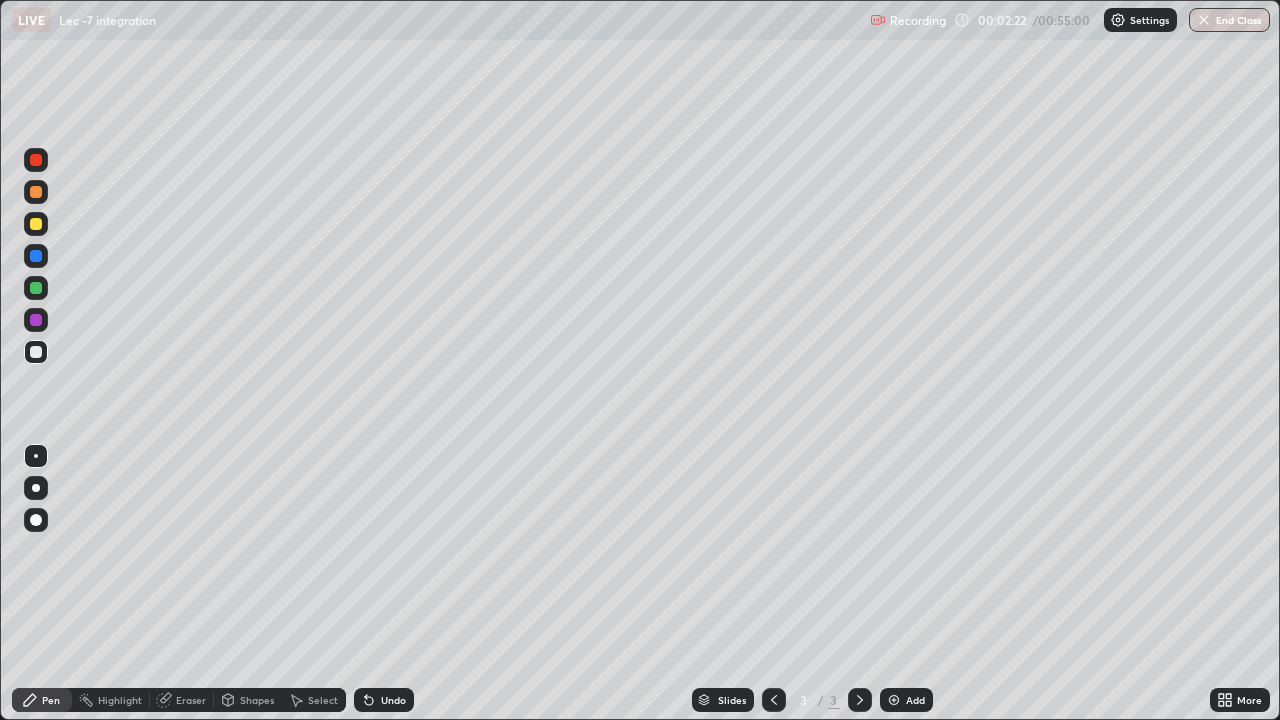 click on "Undo" at bounding box center [384, 700] 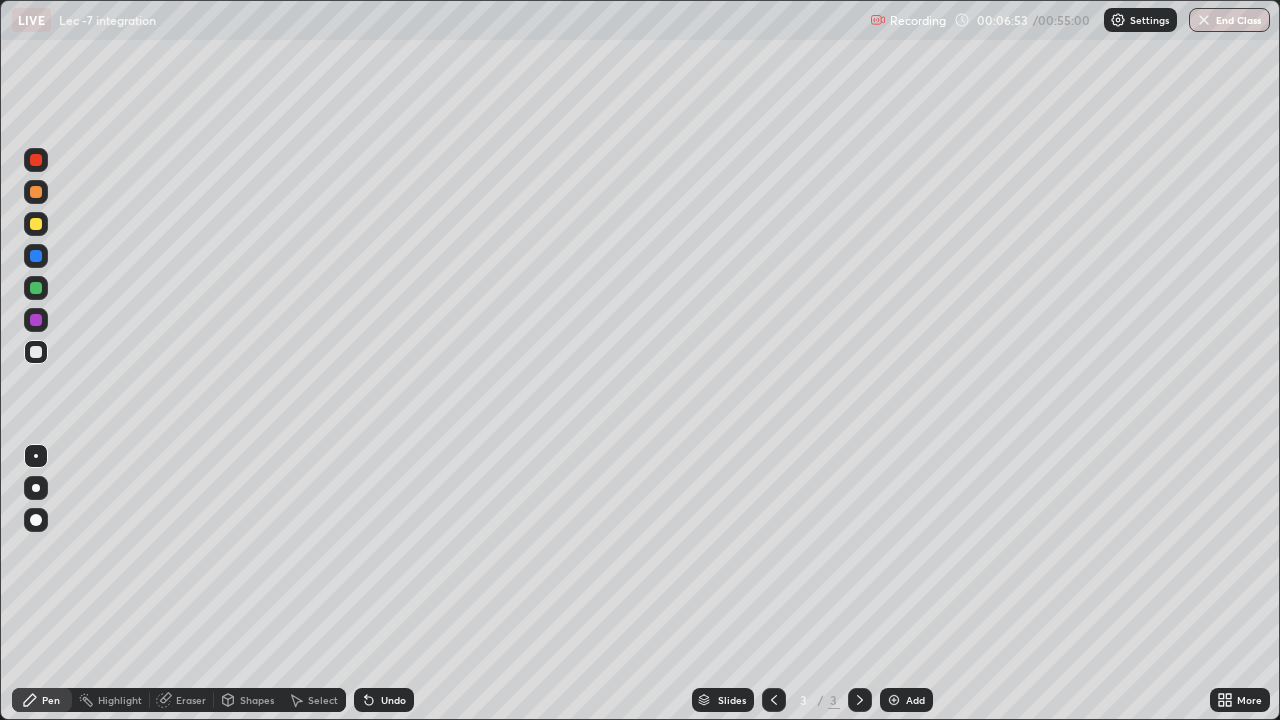click on "Add" at bounding box center [915, 700] 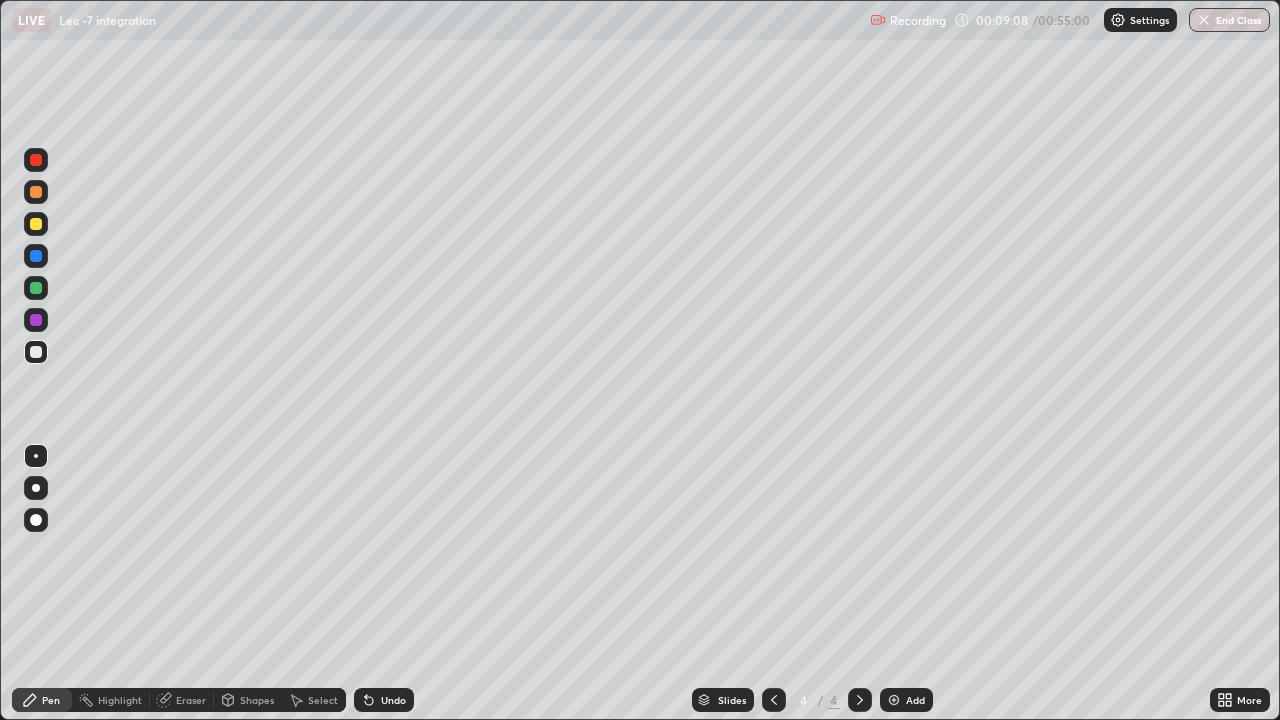 click on "Eraser" at bounding box center (191, 700) 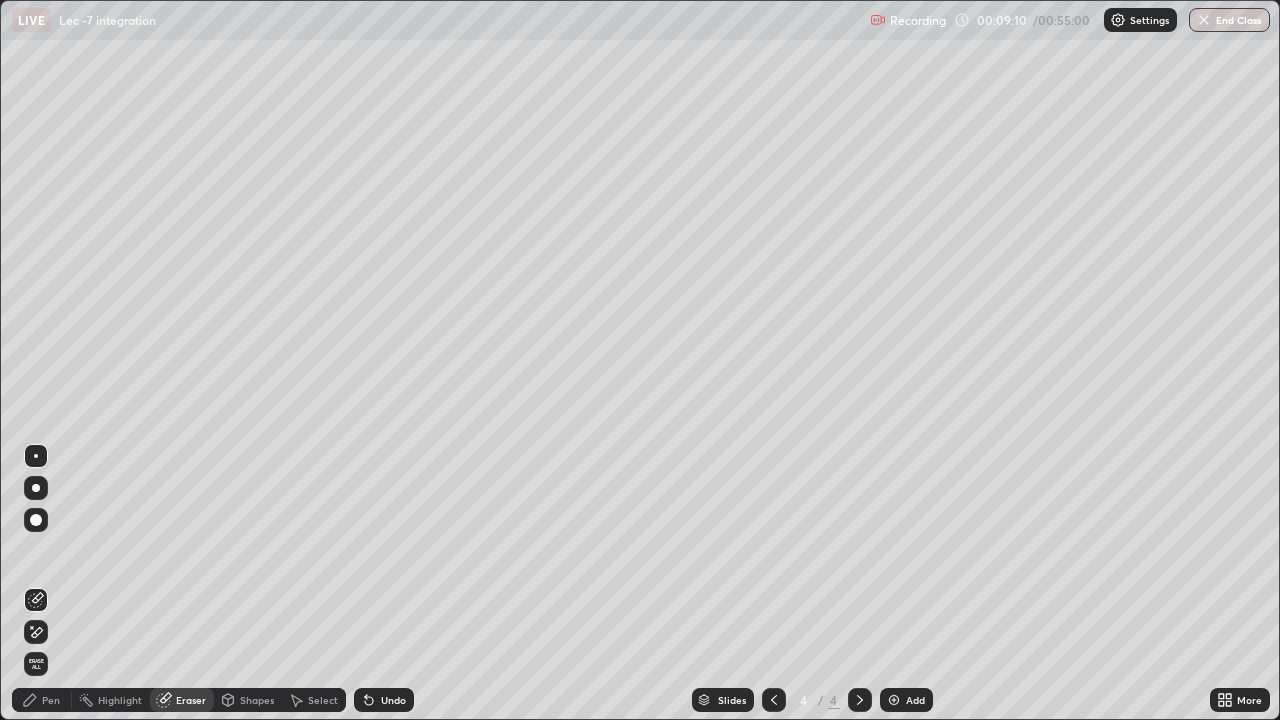 click on "Pen" at bounding box center [42, 700] 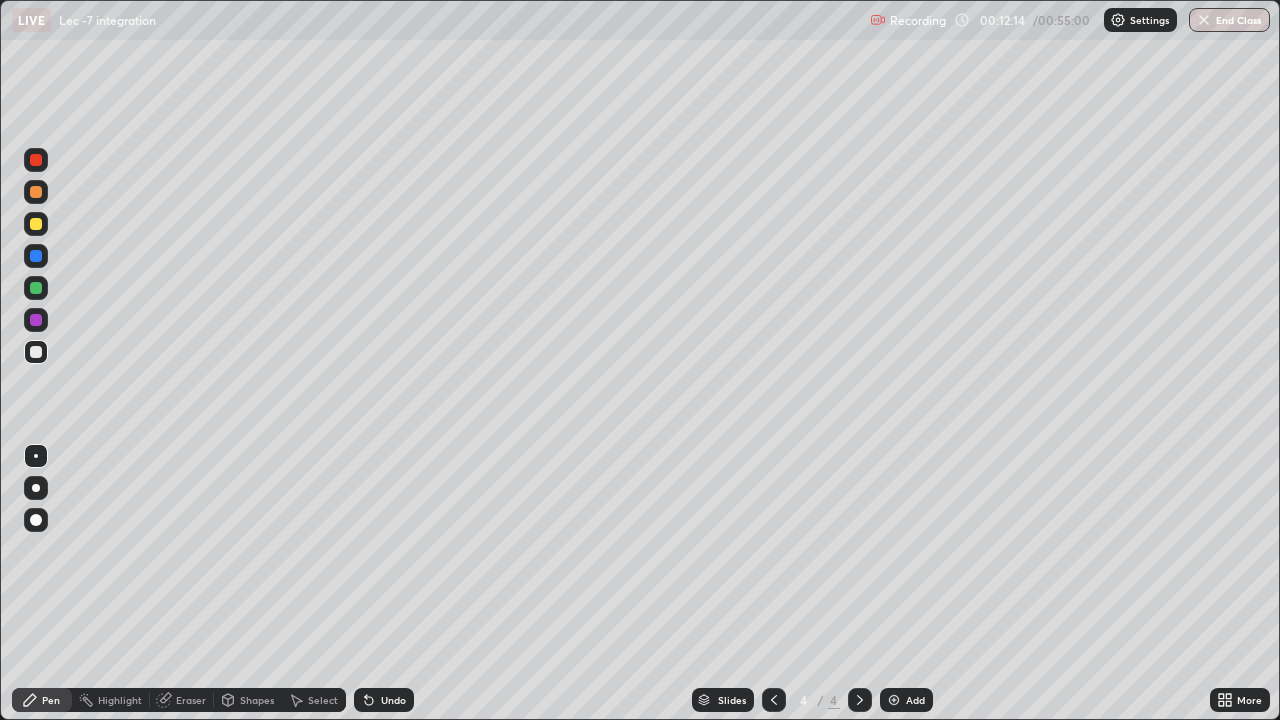 click on "Eraser" at bounding box center (191, 700) 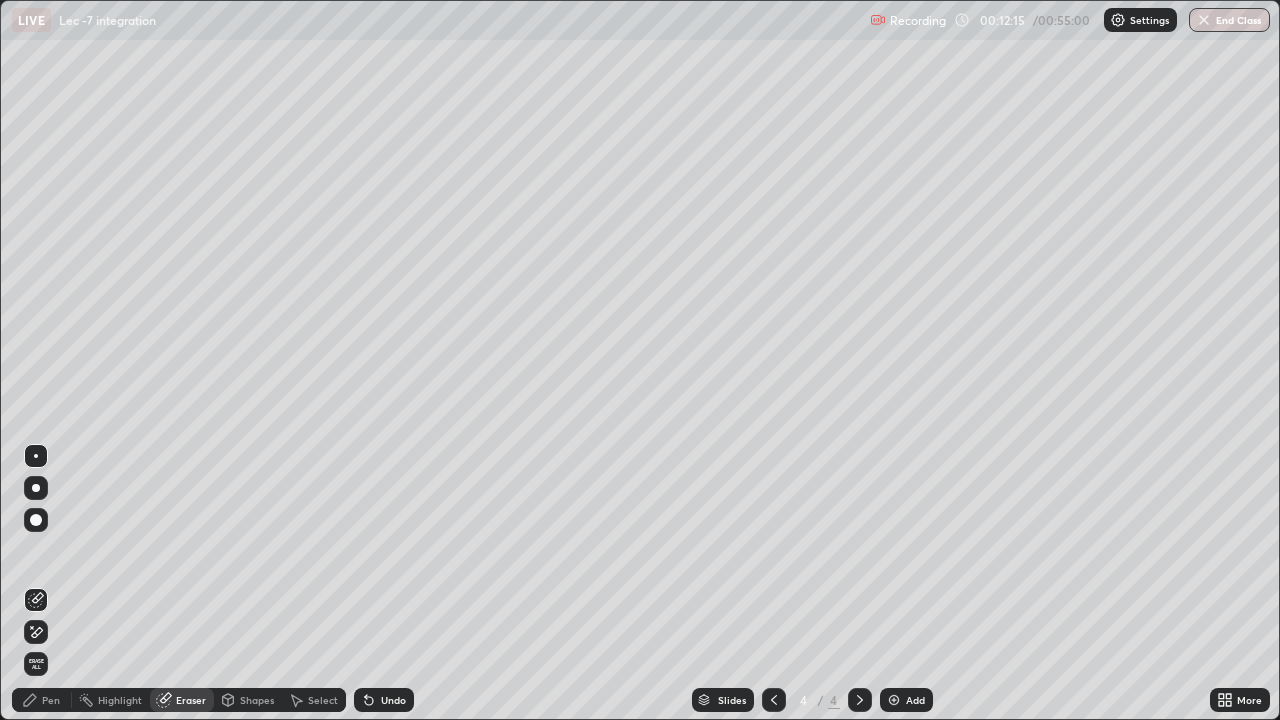 click on "Shapes" at bounding box center [257, 700] 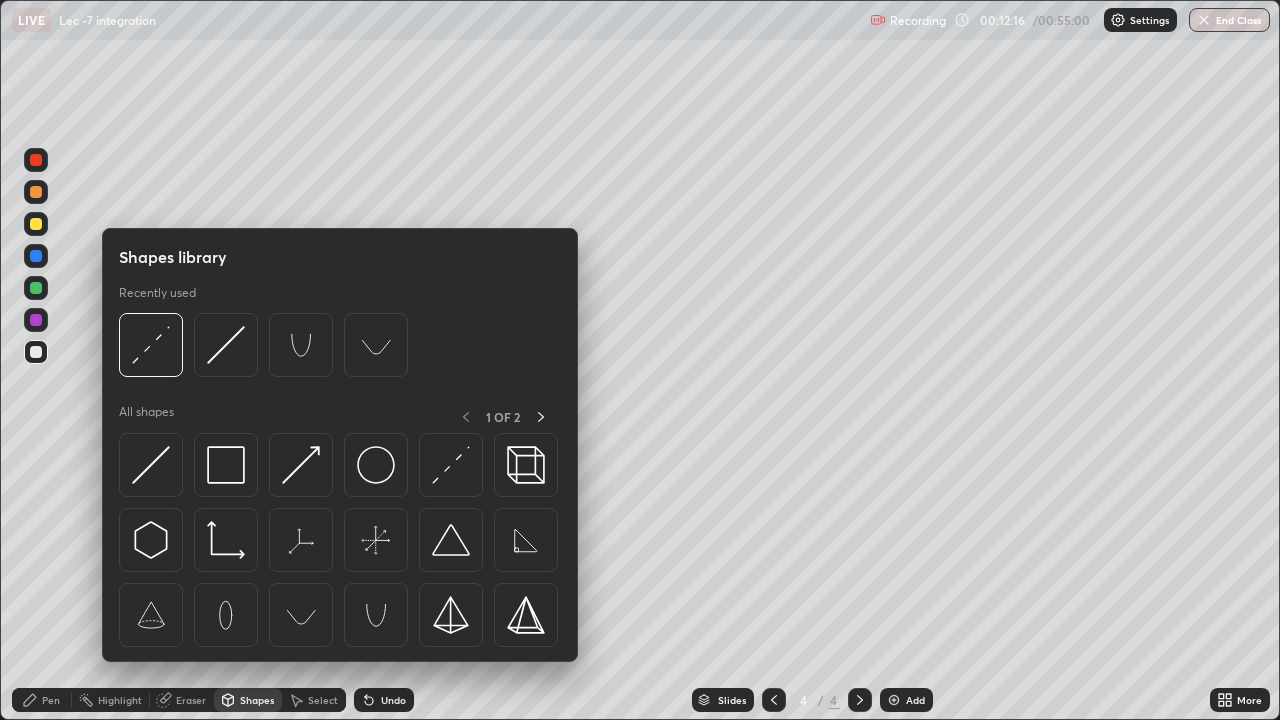 click on "Select" at bounding box center (314, 700) 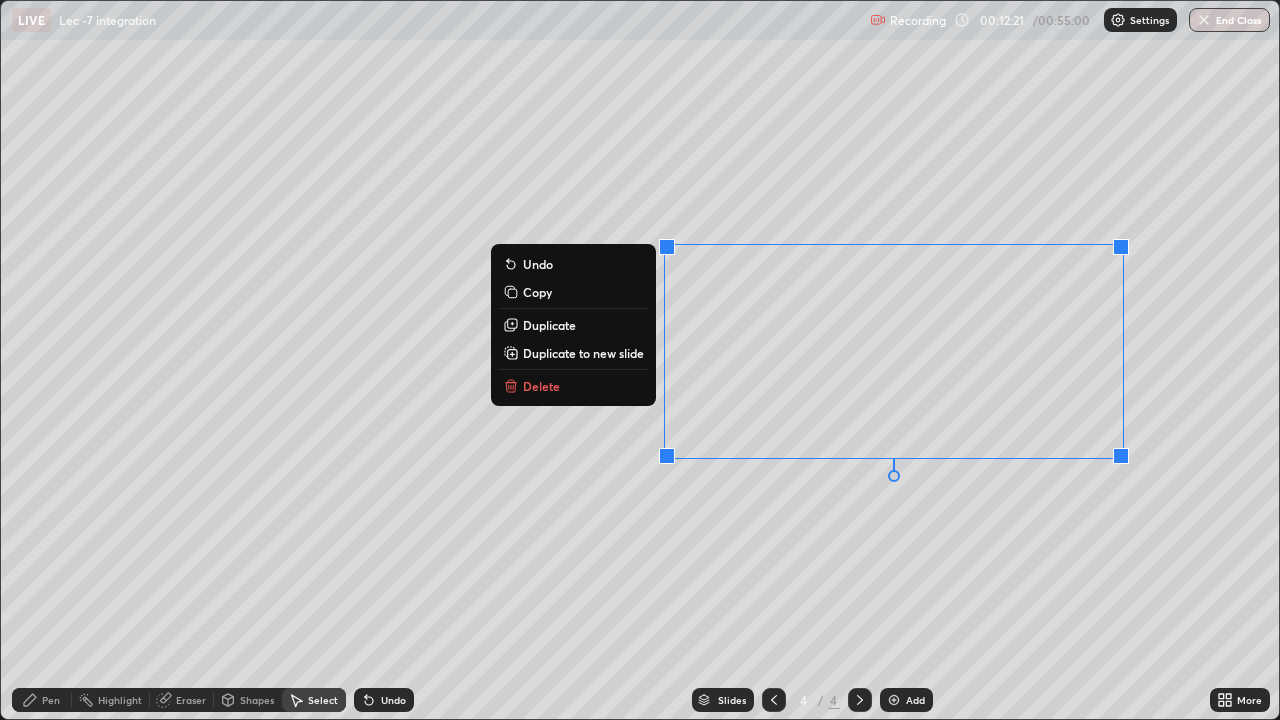 click on "Delete" at bounding box center [573, 386] 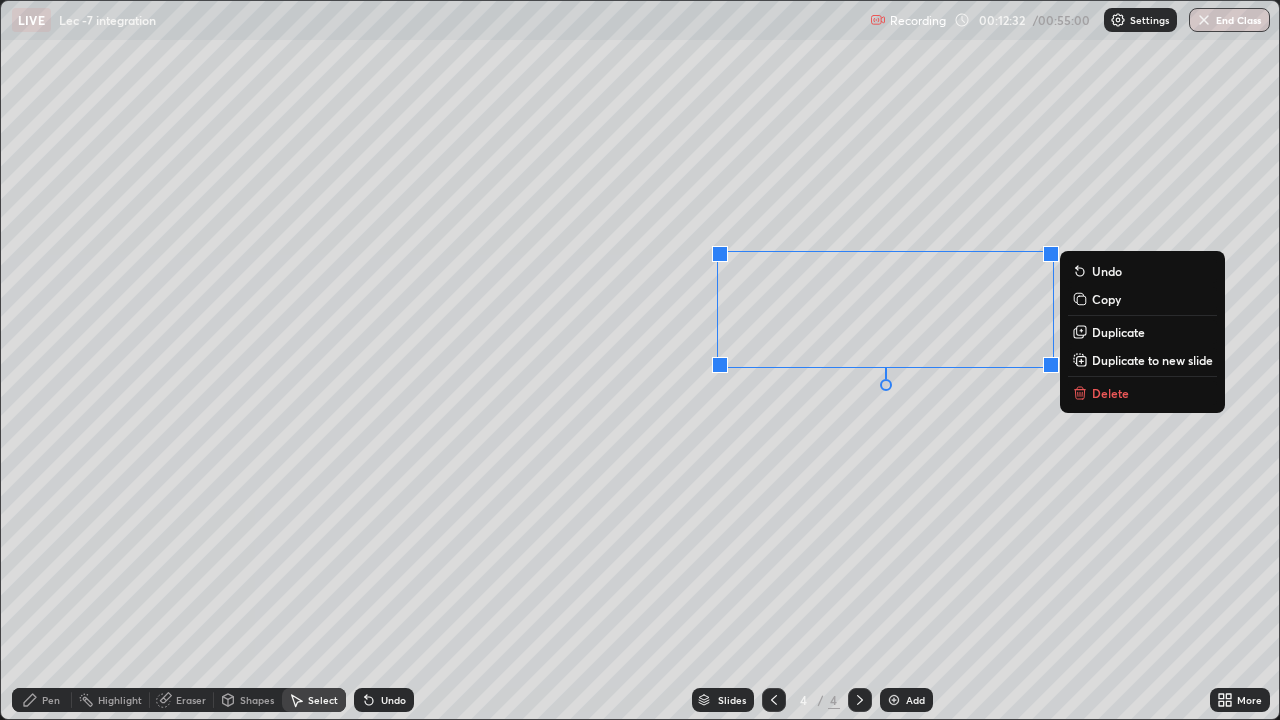 click on "0 ° Undo Copy Duplicate Duplicate to new slide Delete" at bounding box center [640, 360] 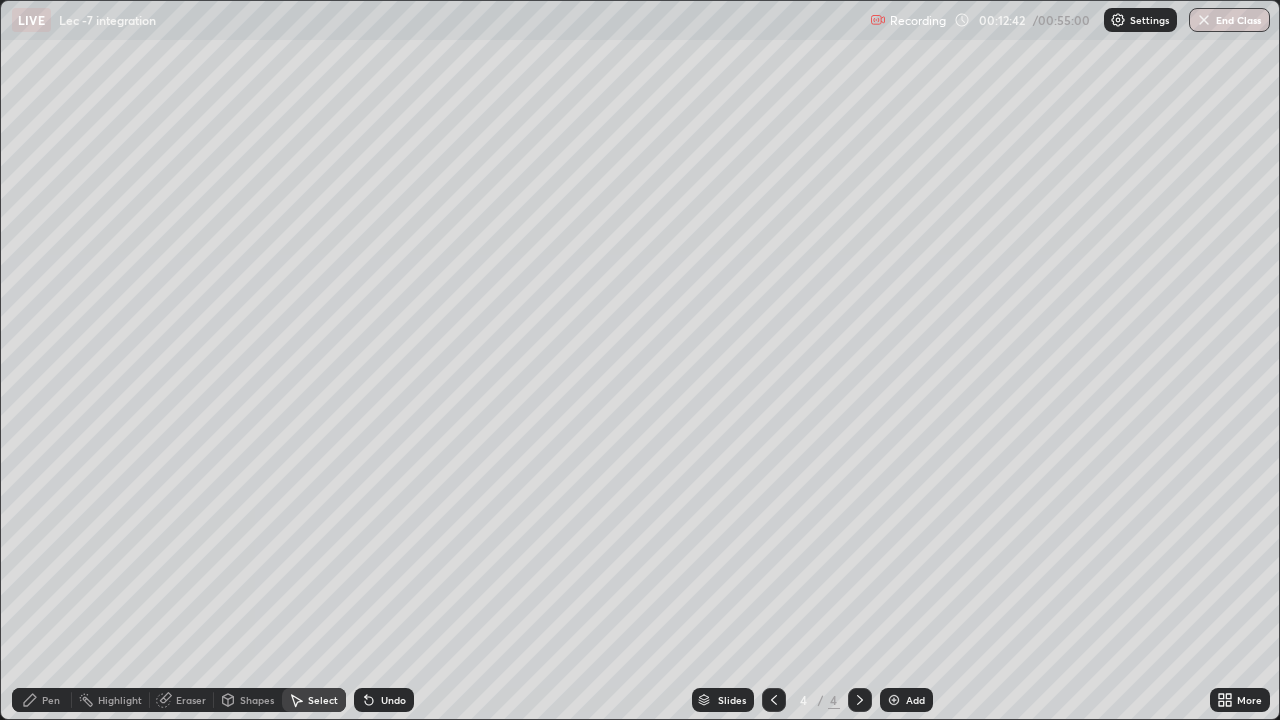 click on "Pen" at bounding box center (42, 700) 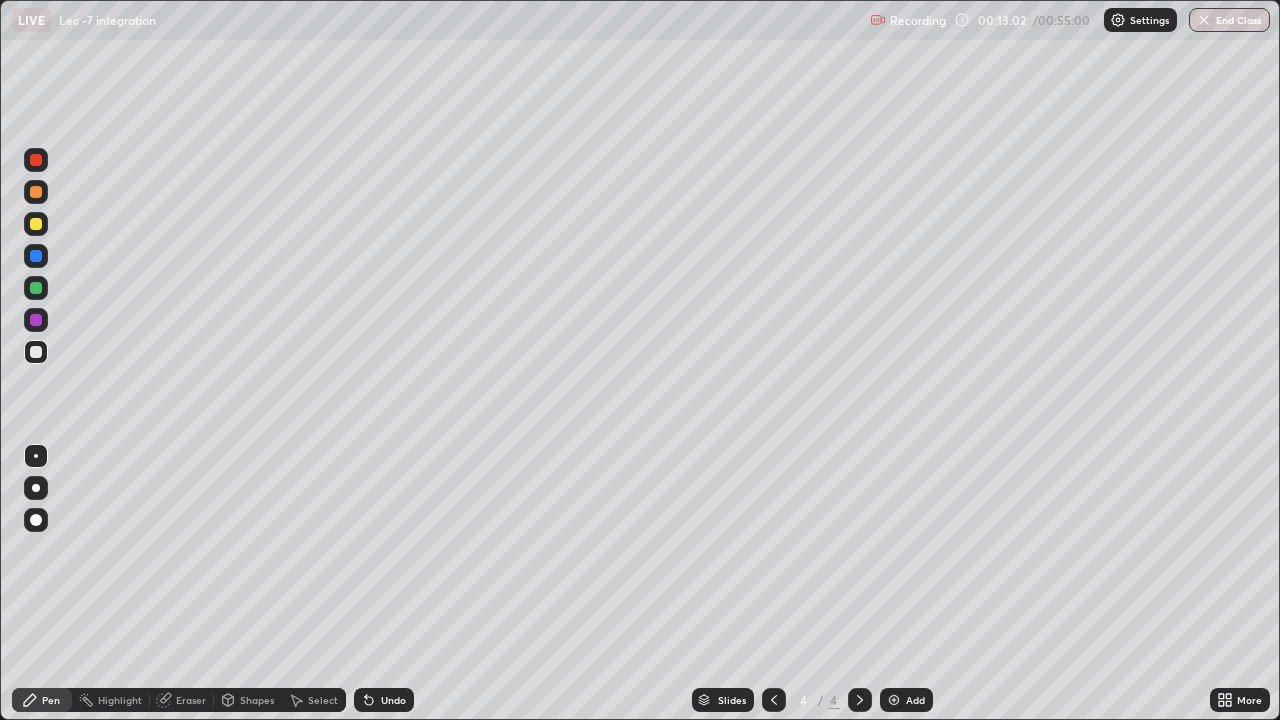 click on "Undo" at bounding box center (393, 700) 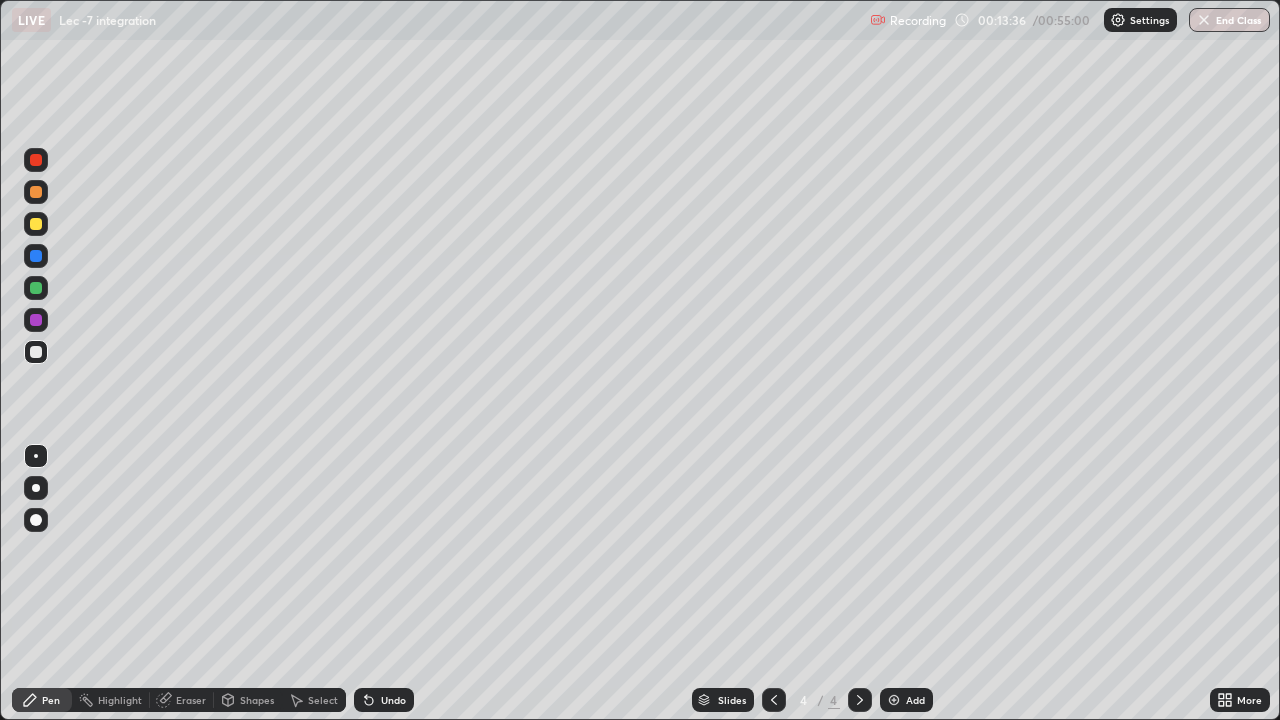 click on "Undo" at bounding box center [393, 700] 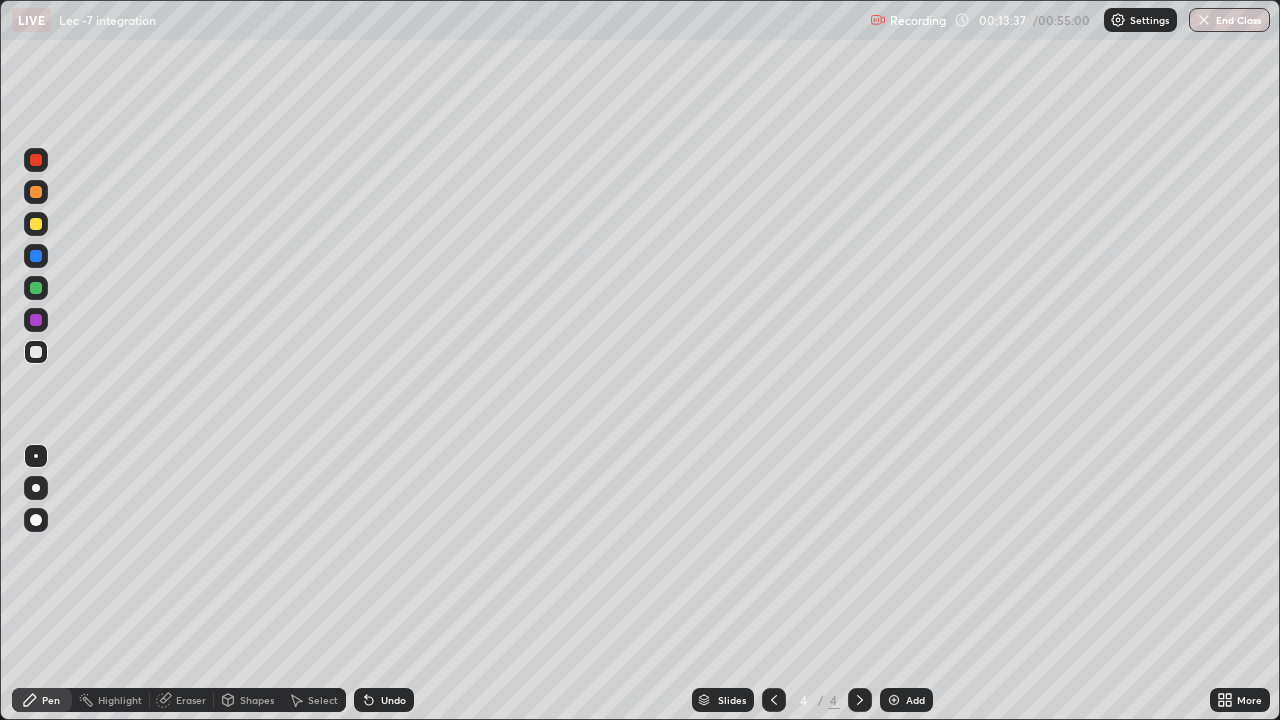 click on "Undo" at bounding box center [384, 700] 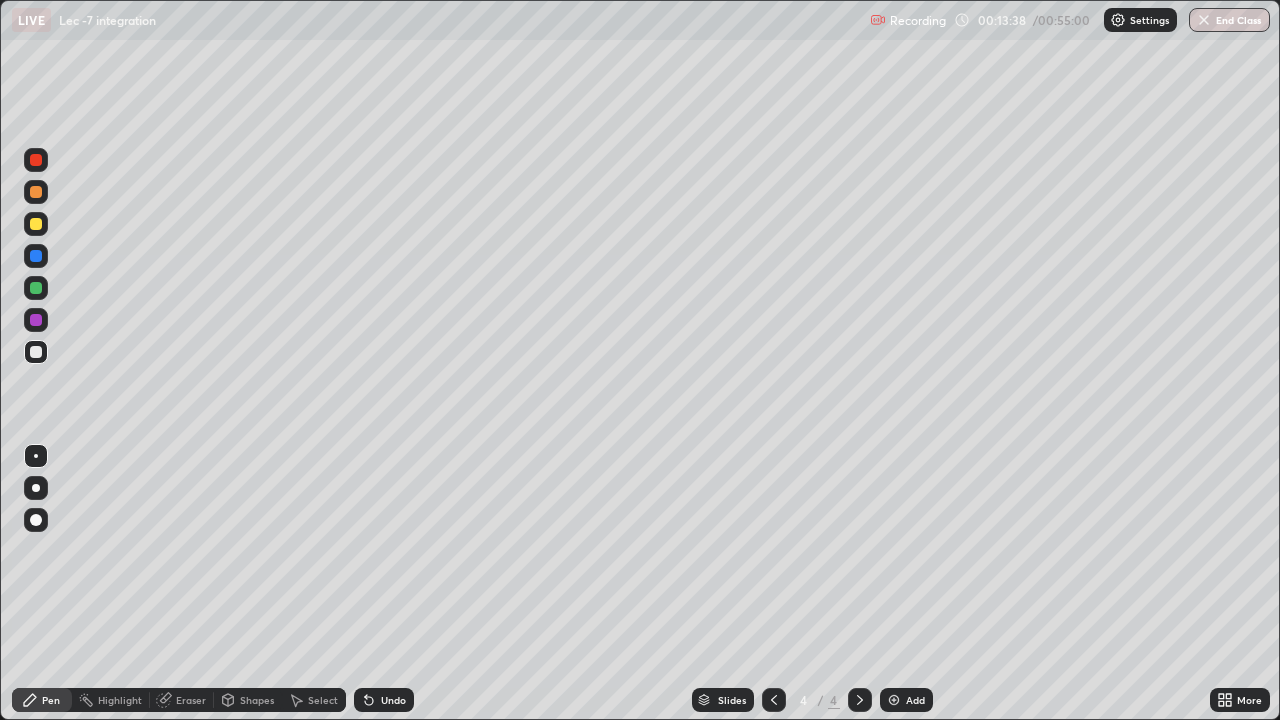 click on "Undo" at bounding box center (393, 700) 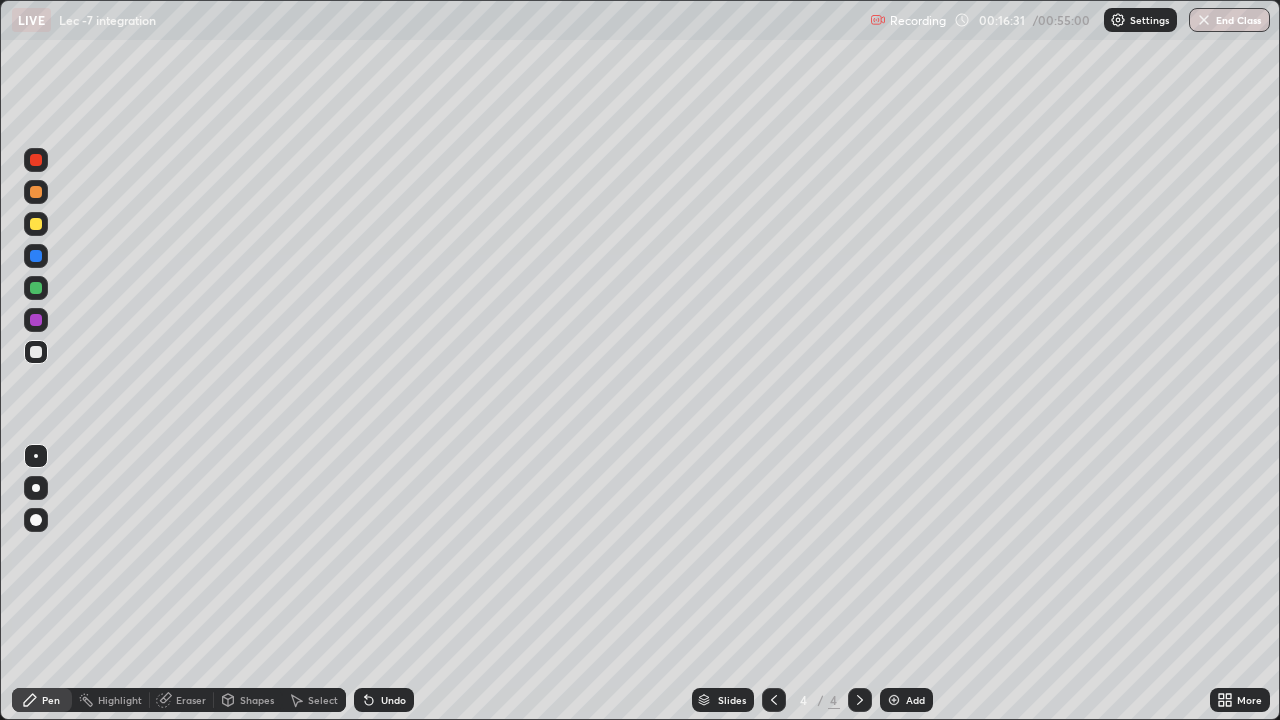 click on "Add" at bounding box center [906, 700] 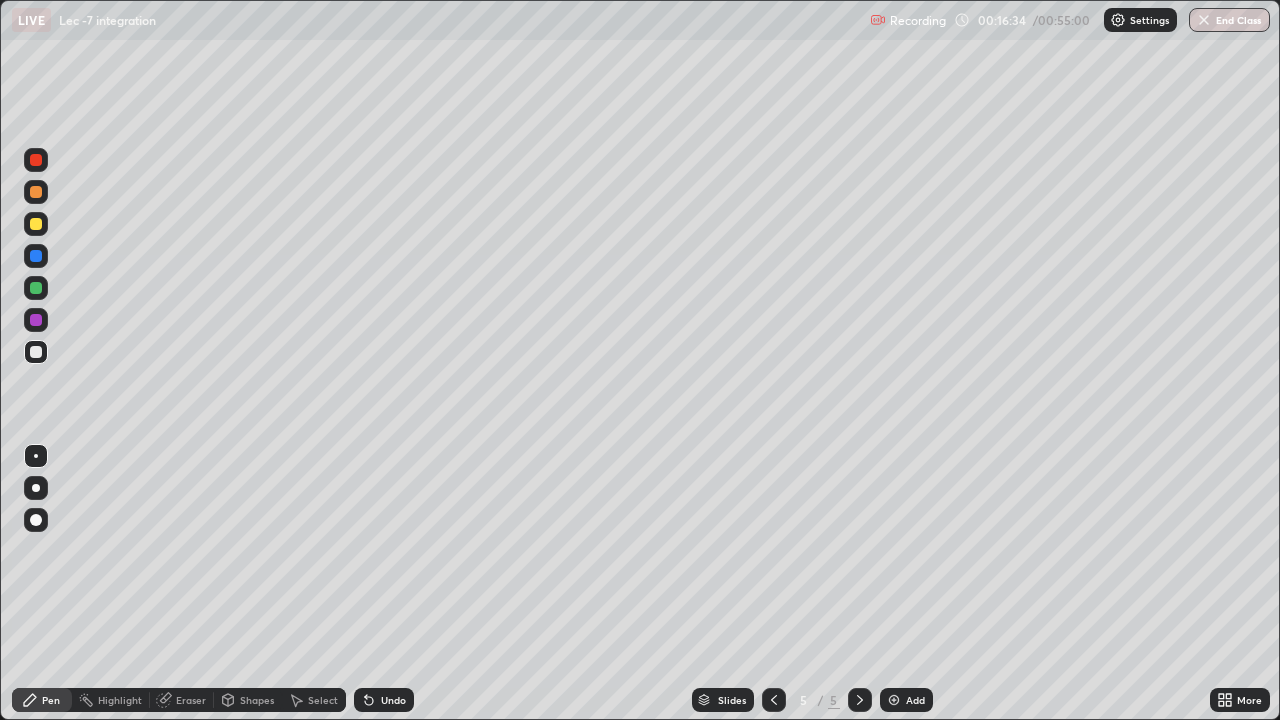click 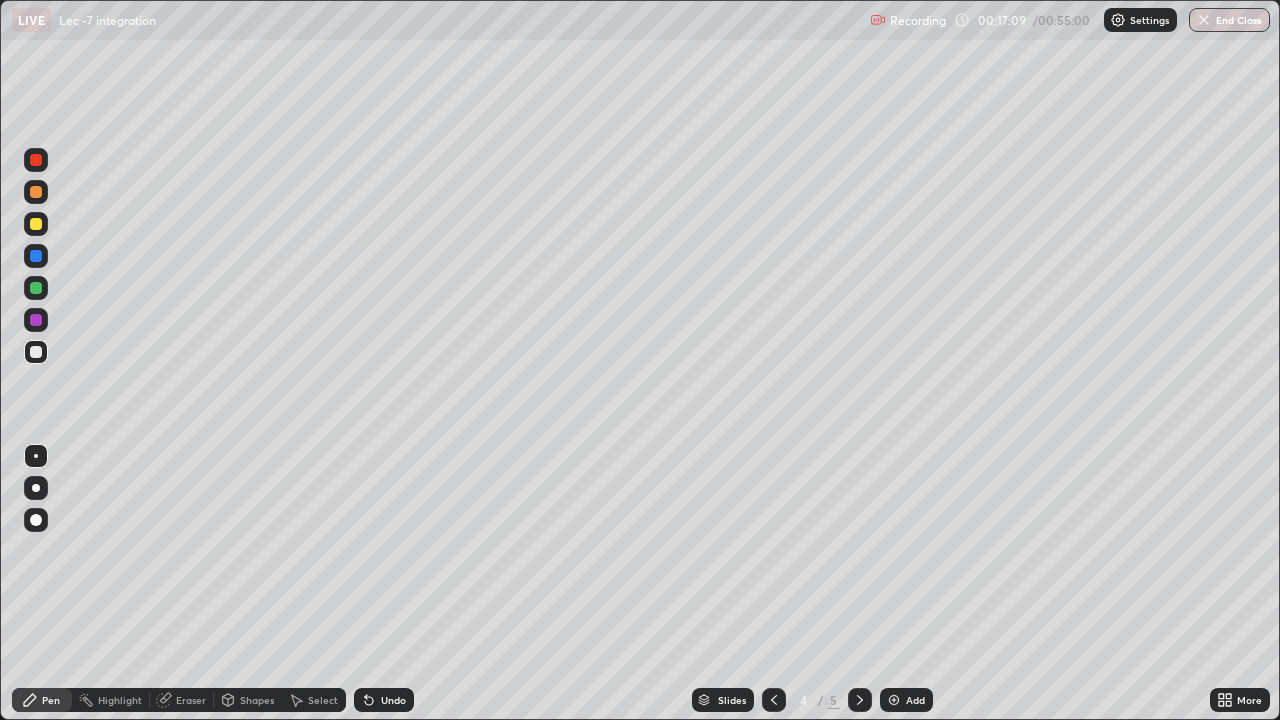 click at bounding box center (894, 700) 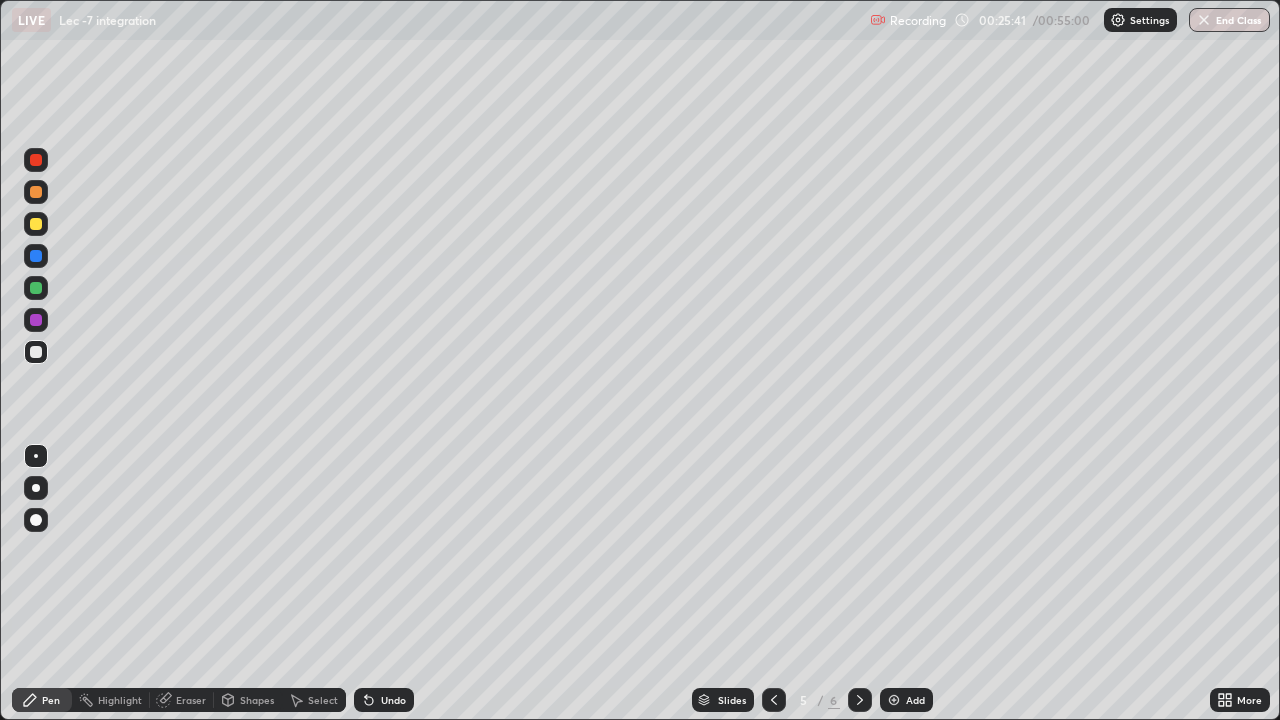 click on "Add" at bounding box center [915, 700] 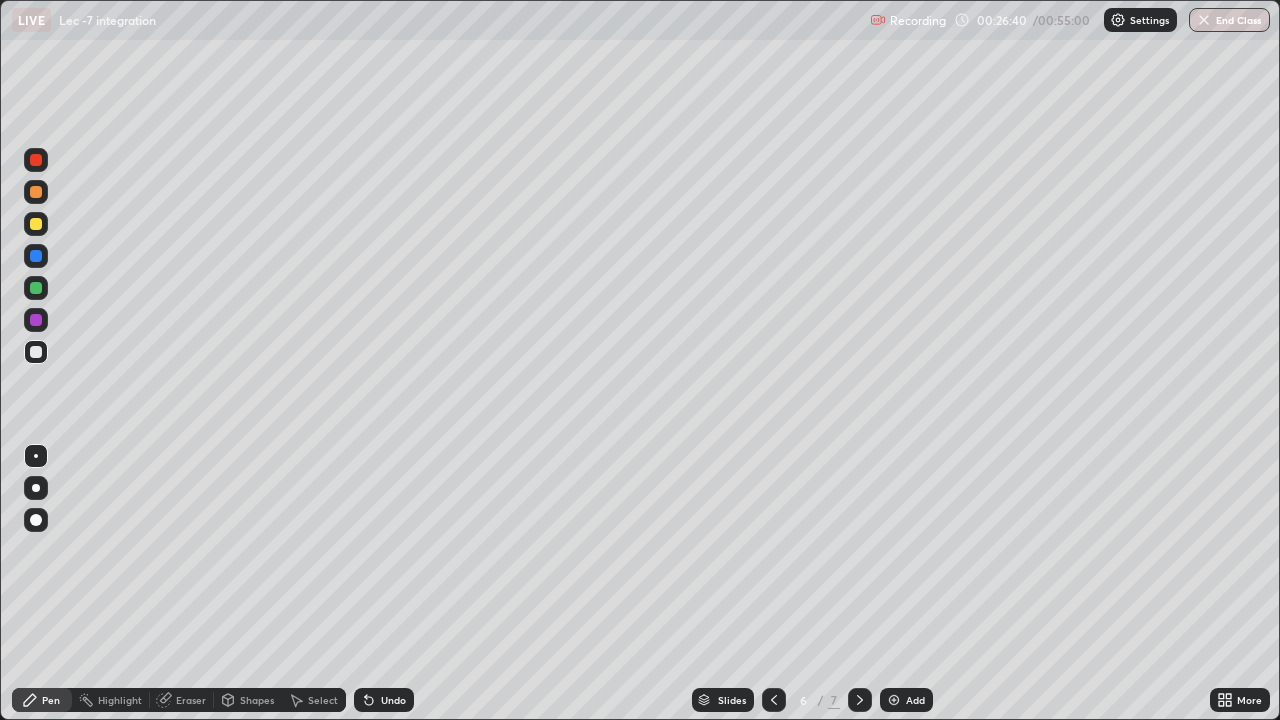 click 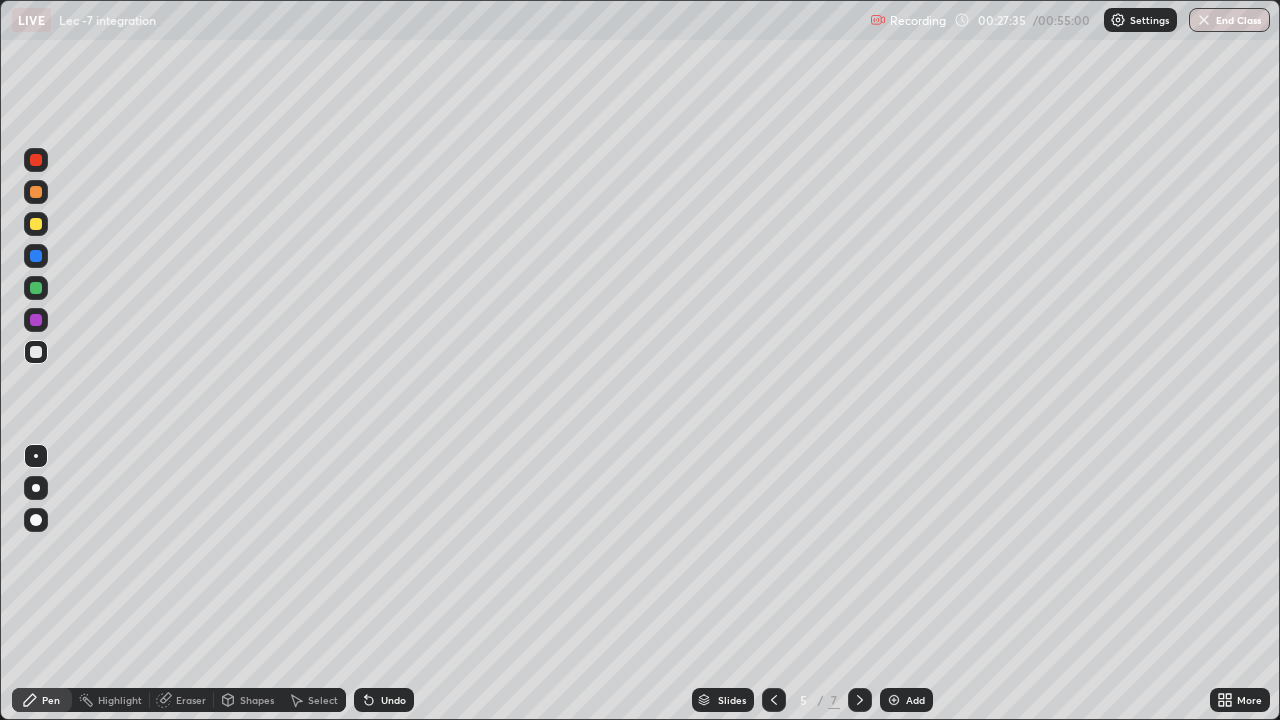 click 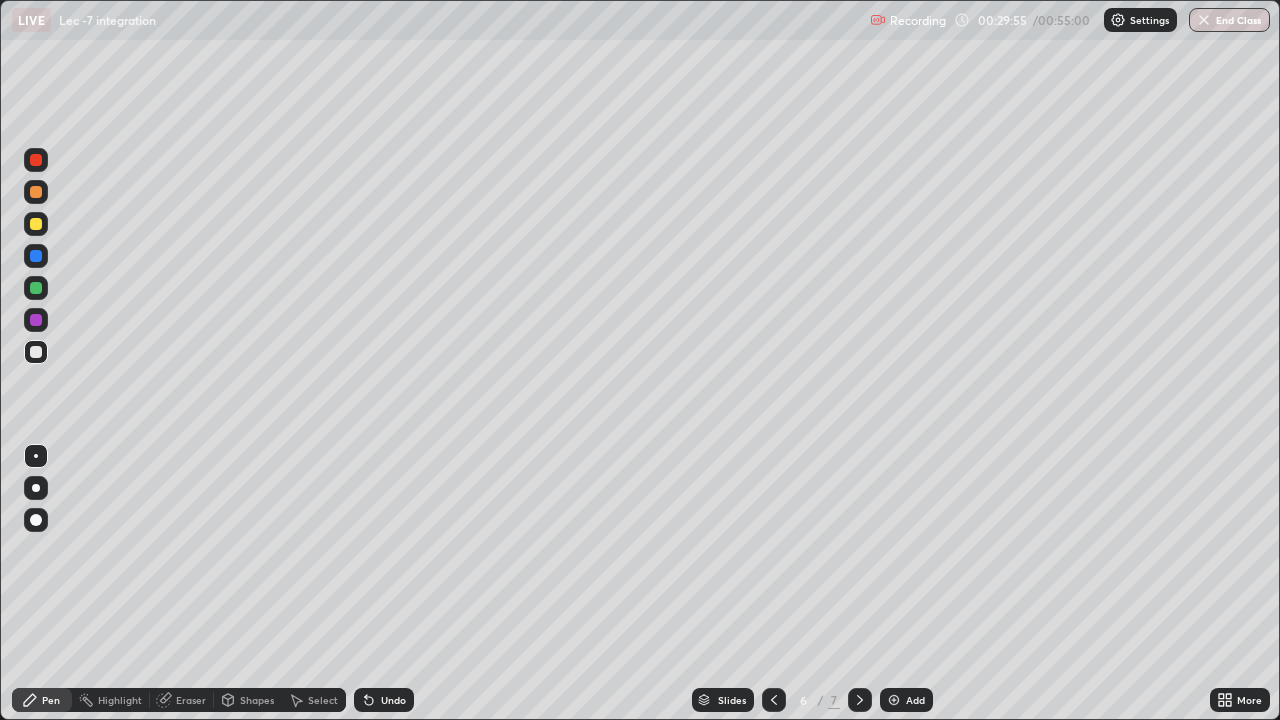 click on "Eraser" at bounding box center [191, 700] 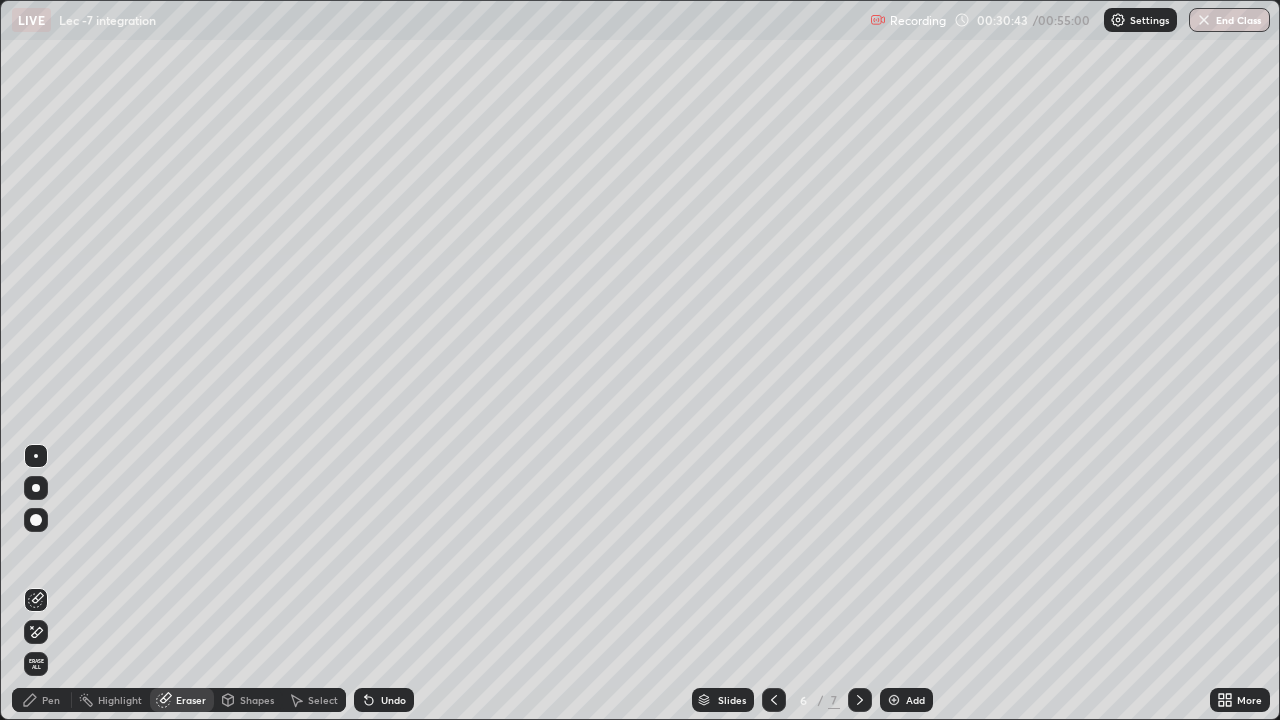 click on "Pen" at bounding box center (42, 700) 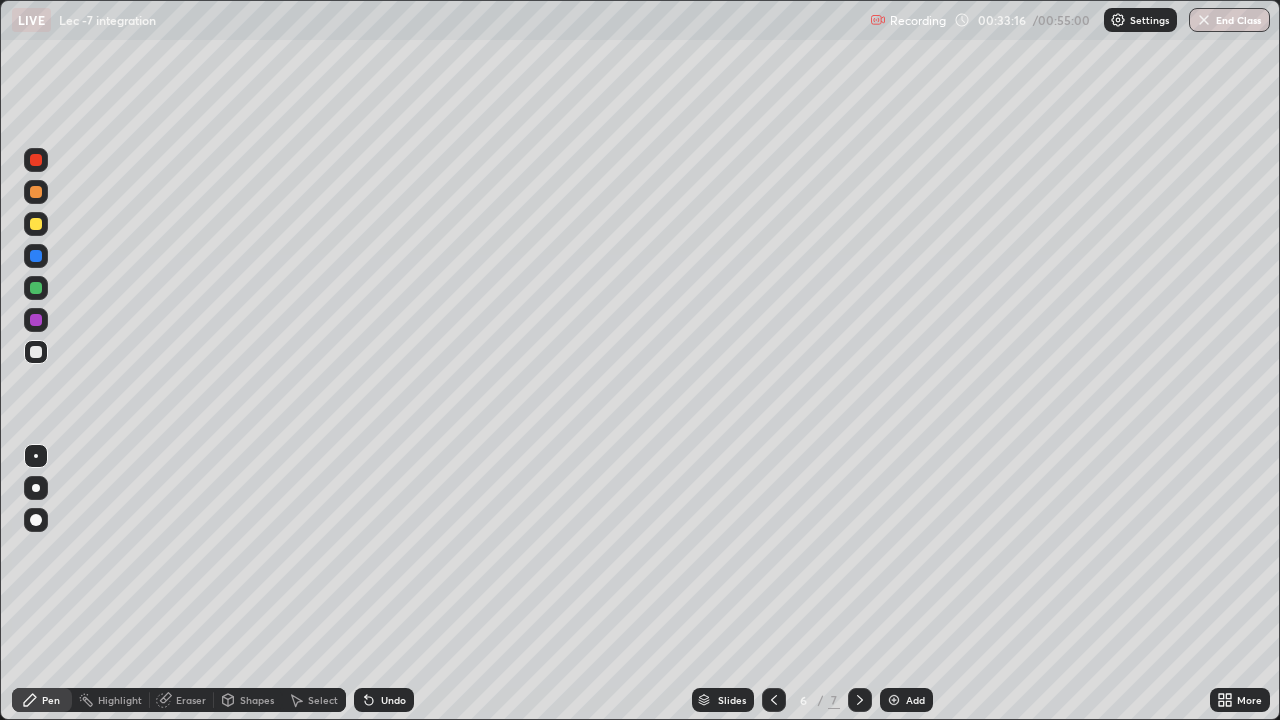click at bounding box center [894, 700] 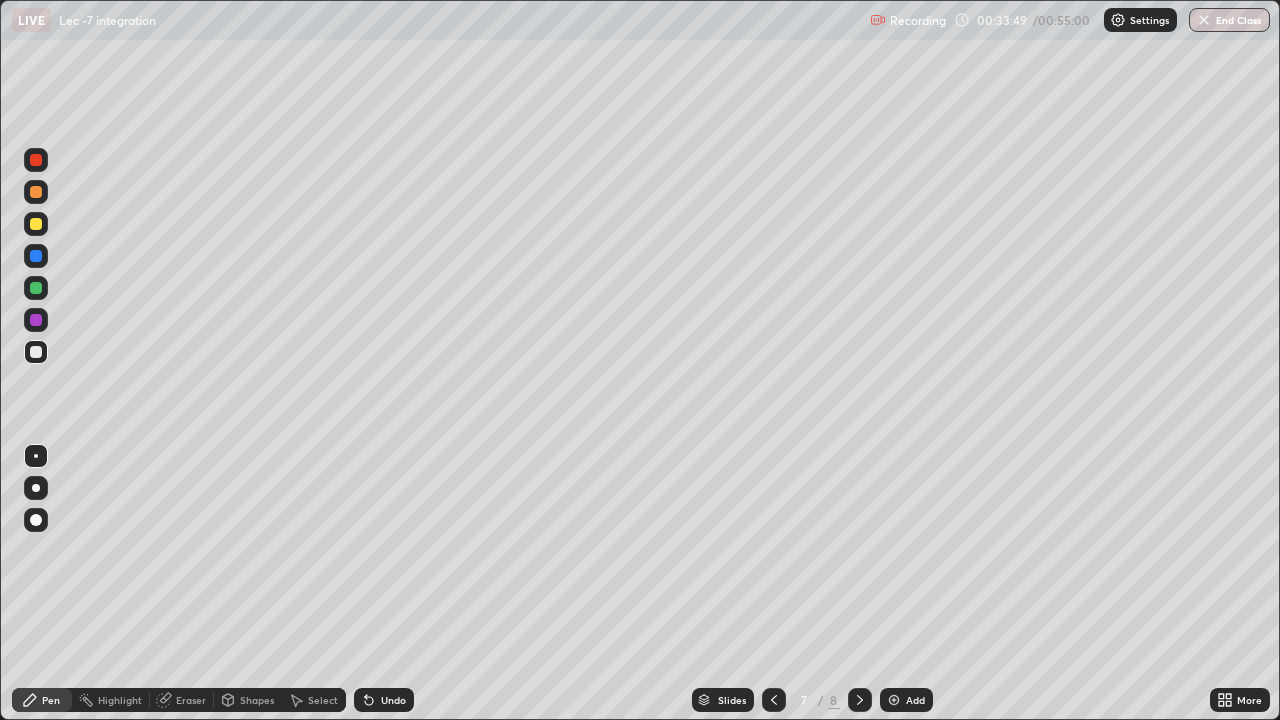 click on "Eraser" at bounding box center [191, 700] 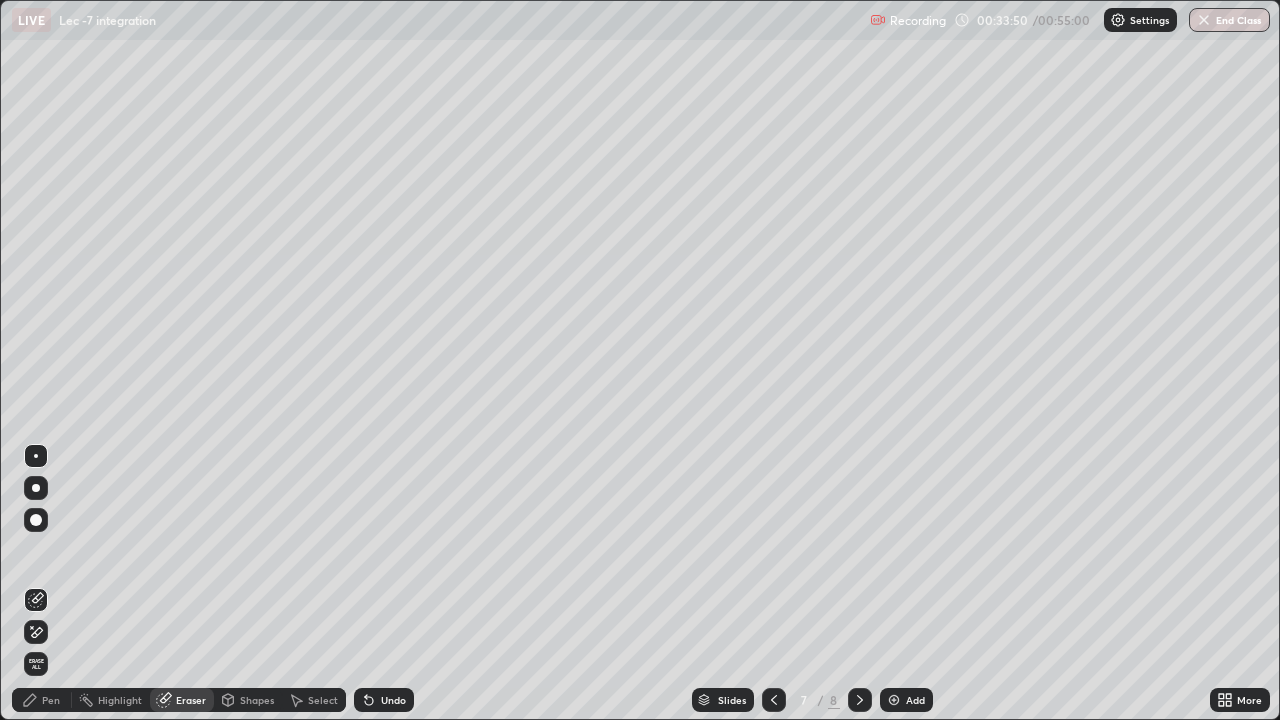 click on "Pen" at bounding box center (51, 700) 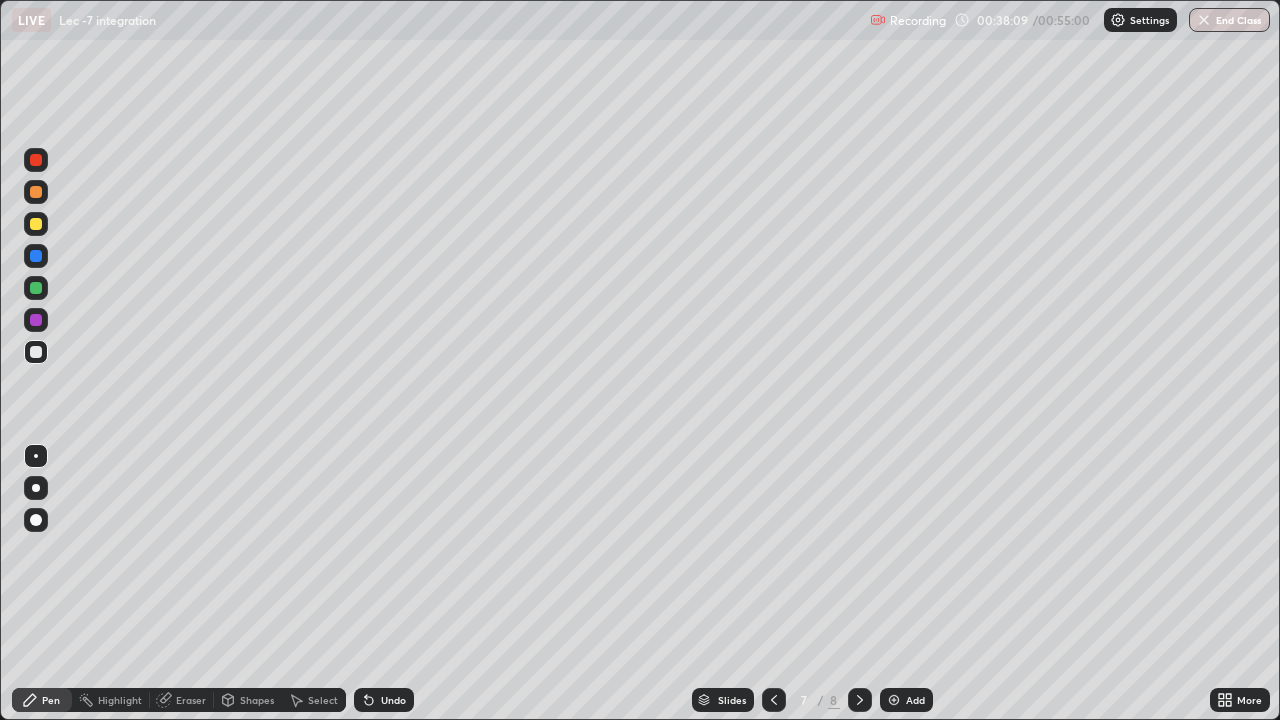 click at bounding box center (894, 700) 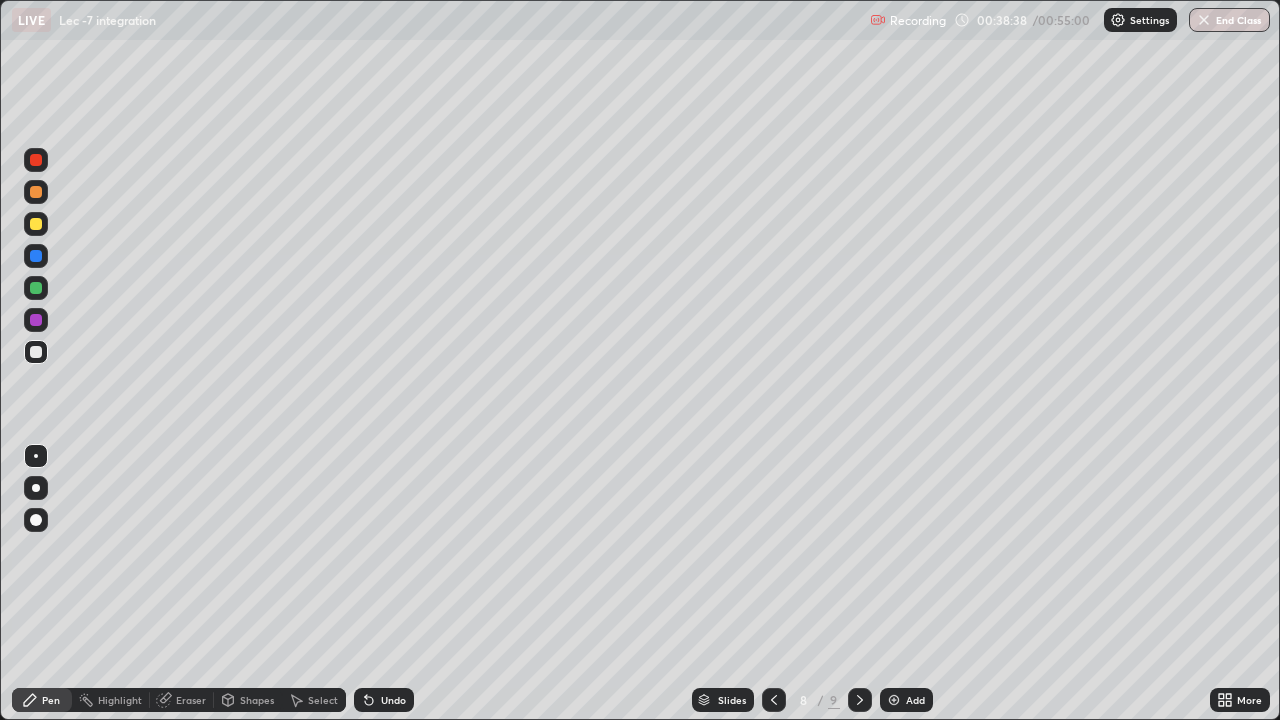 click on "Undo" at bounding box center (393, 700) 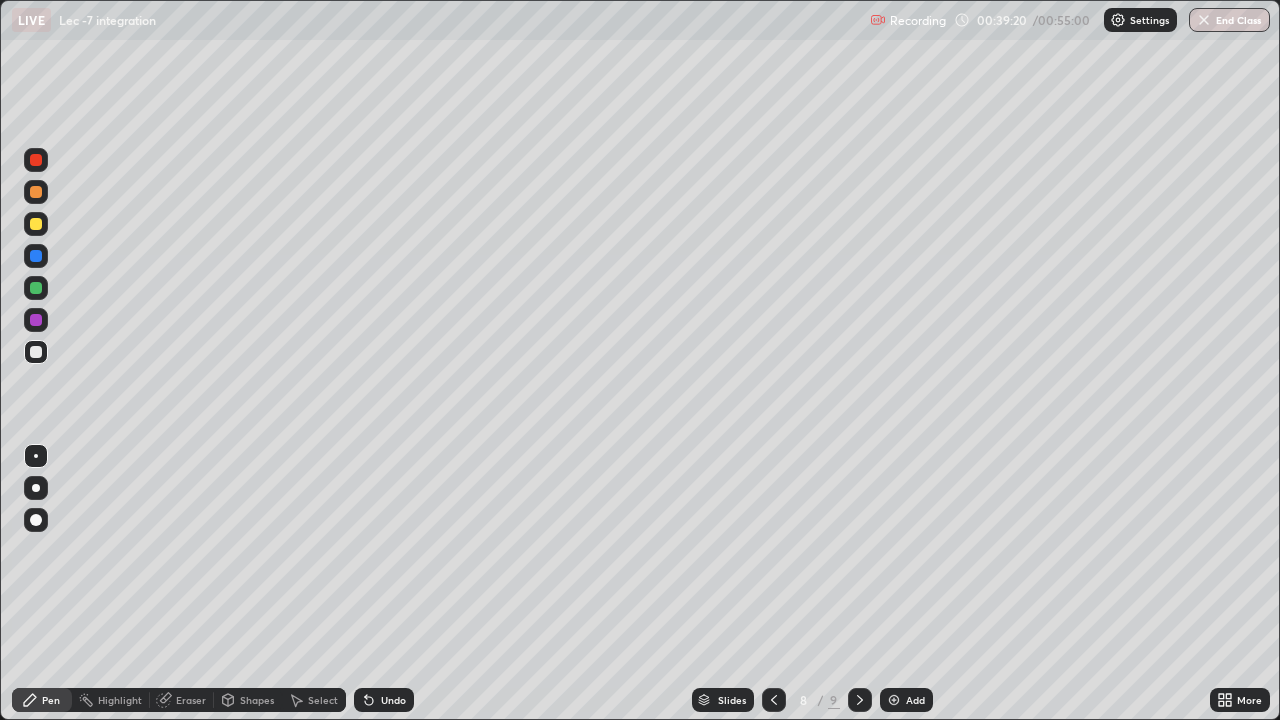 click on "Undo" at bounding box center [384, 700] 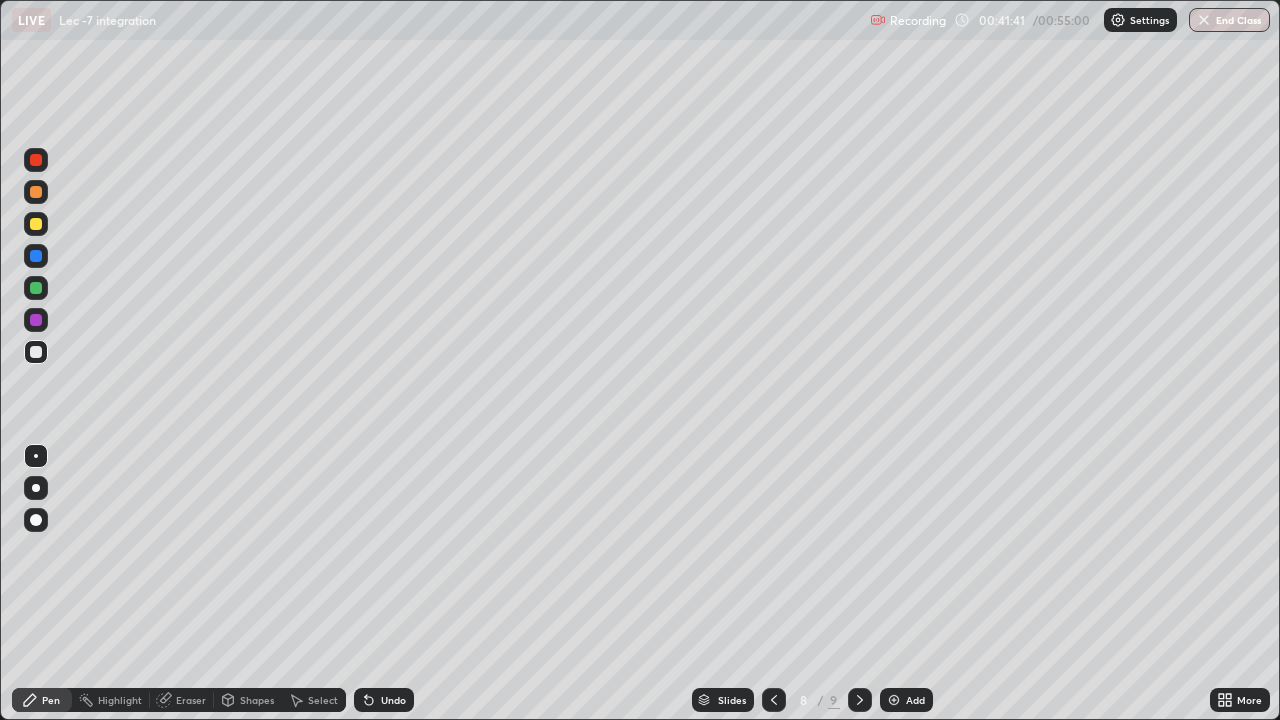 click on "Add" at bounding box center (915, 700) 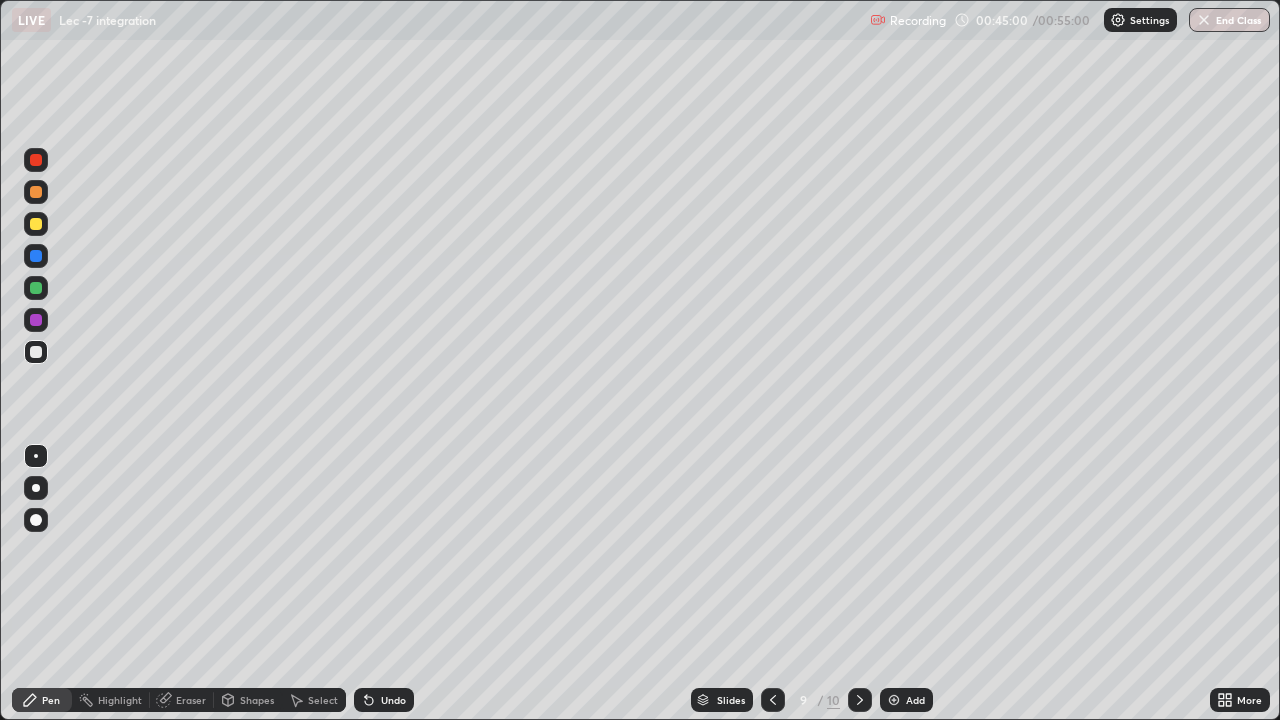click on "End Class" at bounding box center (1229, 20) 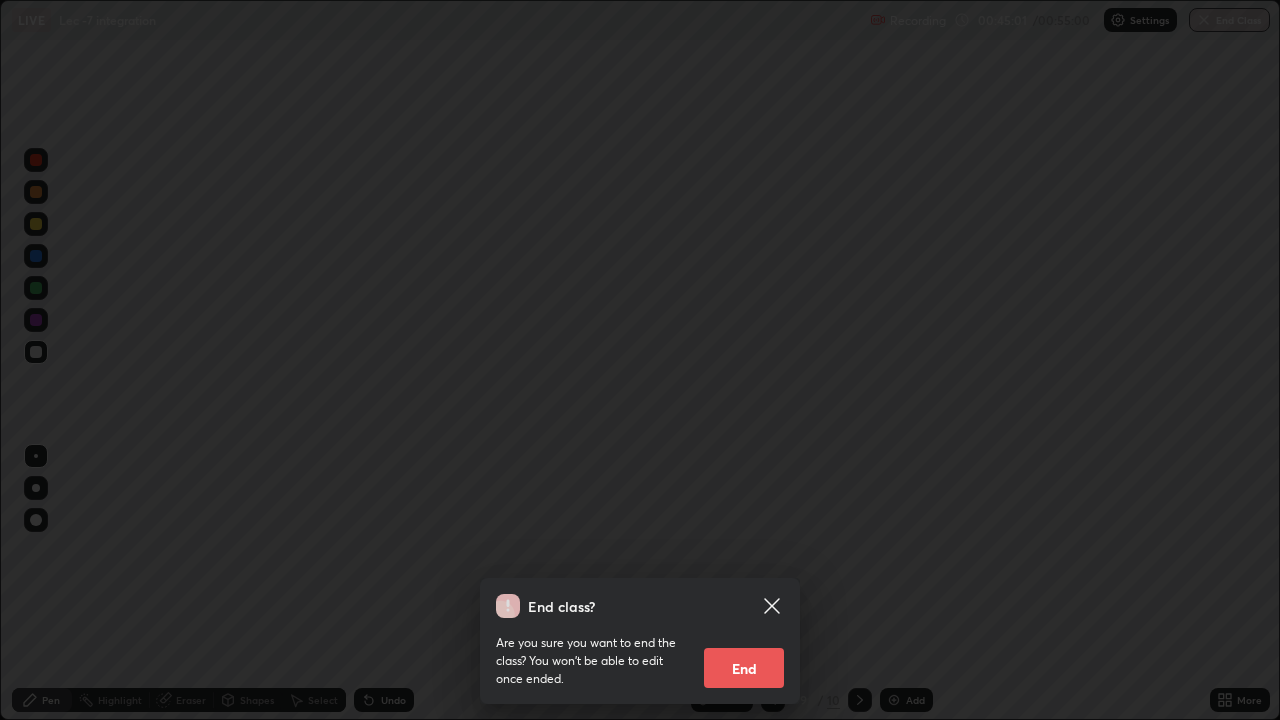 click on "End" at bounding box center (744, 668) 